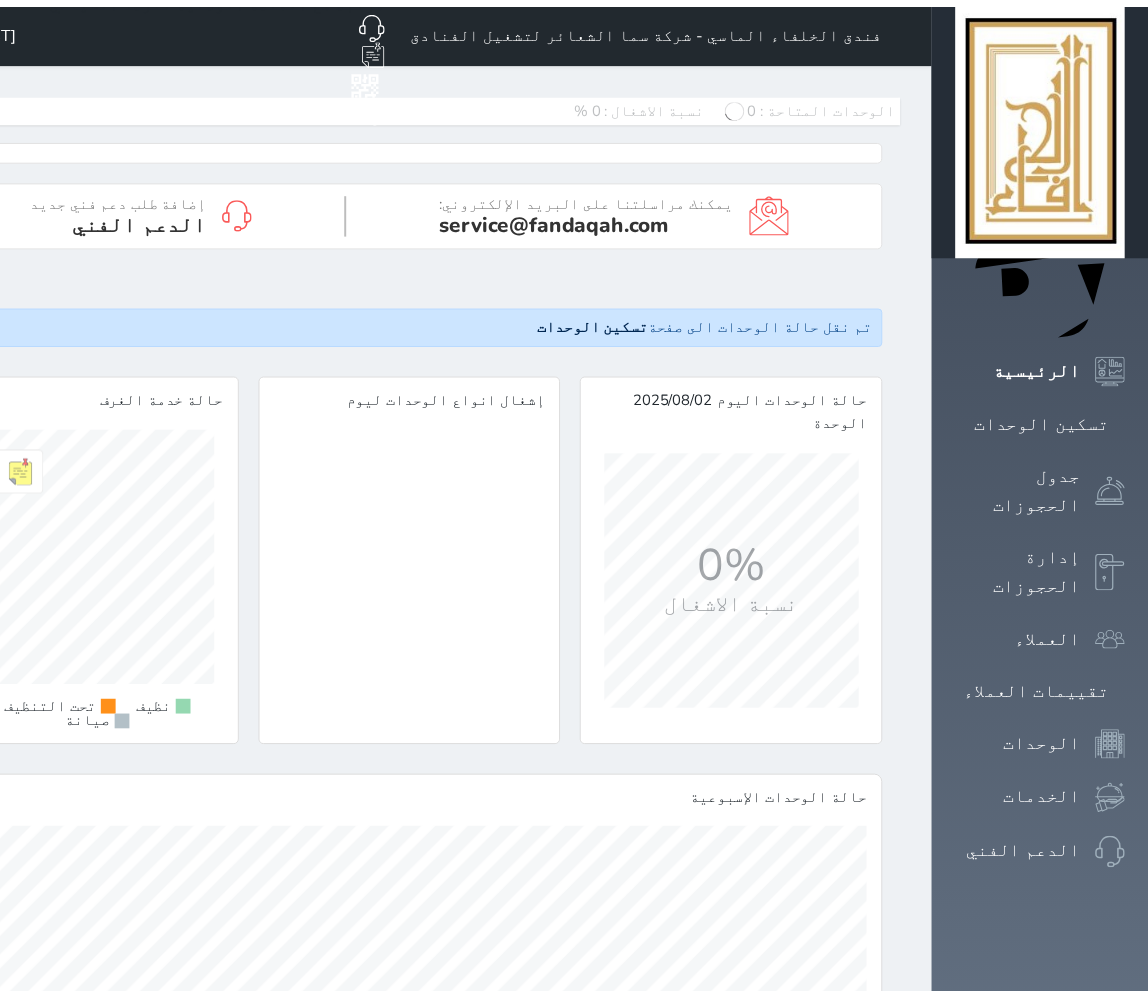 scroll, scrollTop: 0, scrollLeft: 0, axis: both 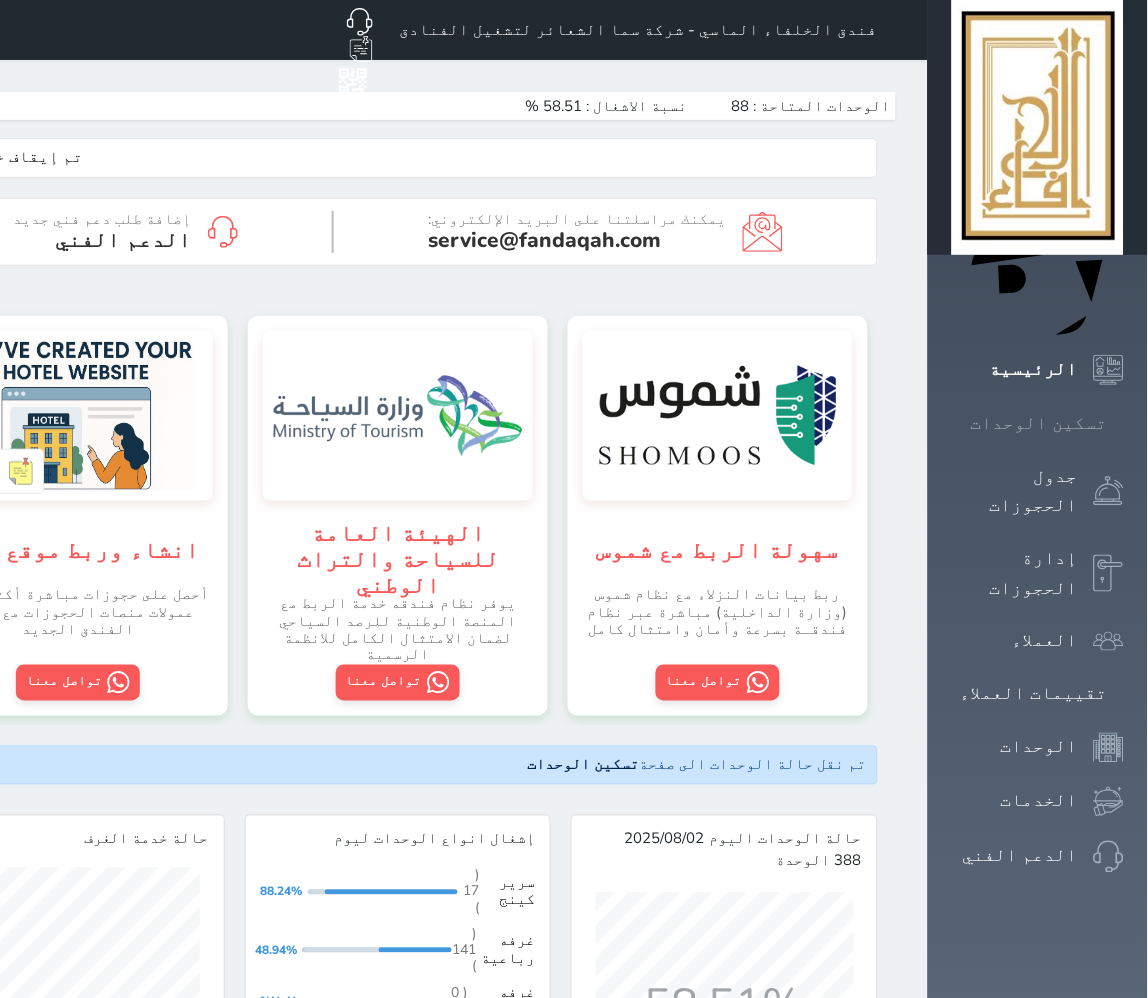 click on "تسكين الوحدات" at bounding box center [1039, 423] 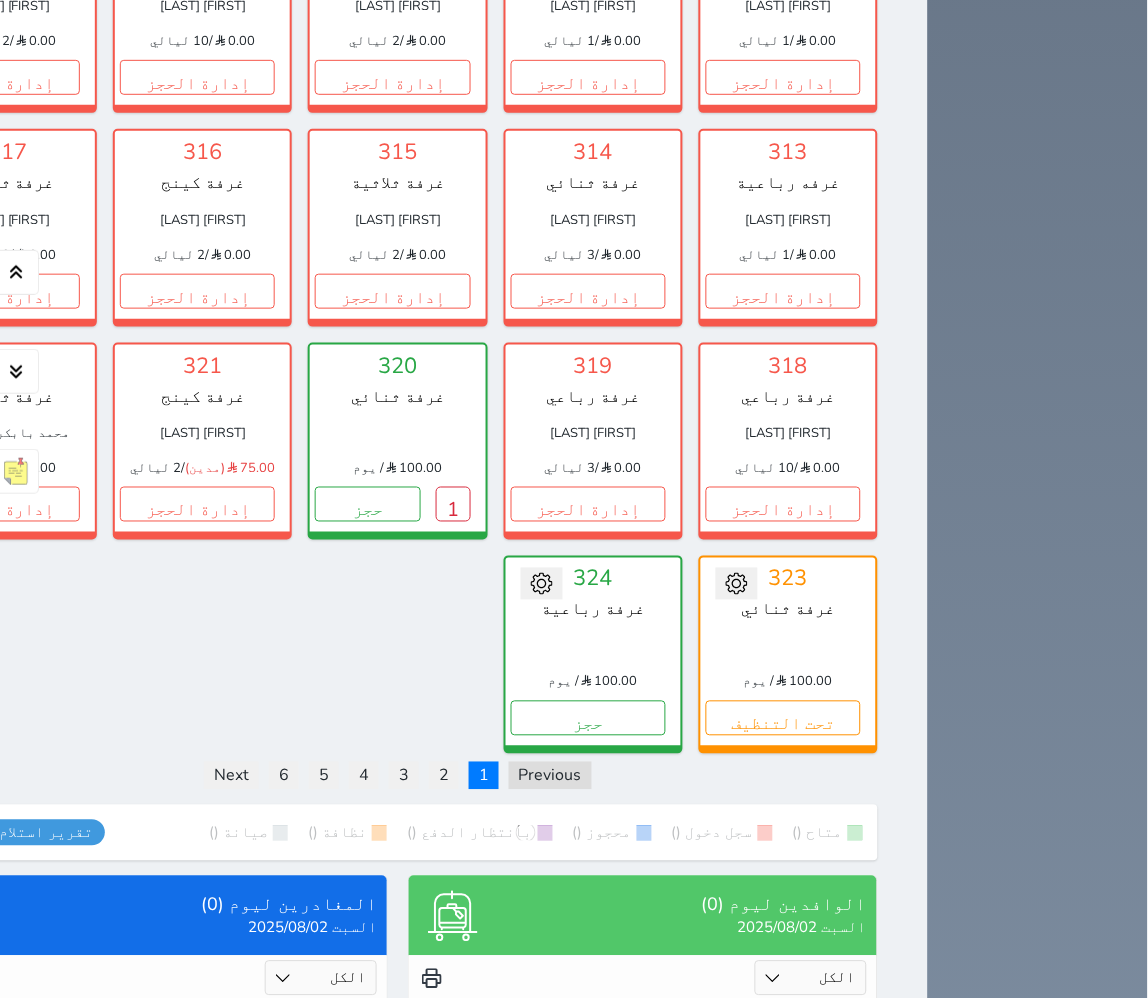 scroll, scrollTop: 2777, scrollLeft: 0, axis: vertical 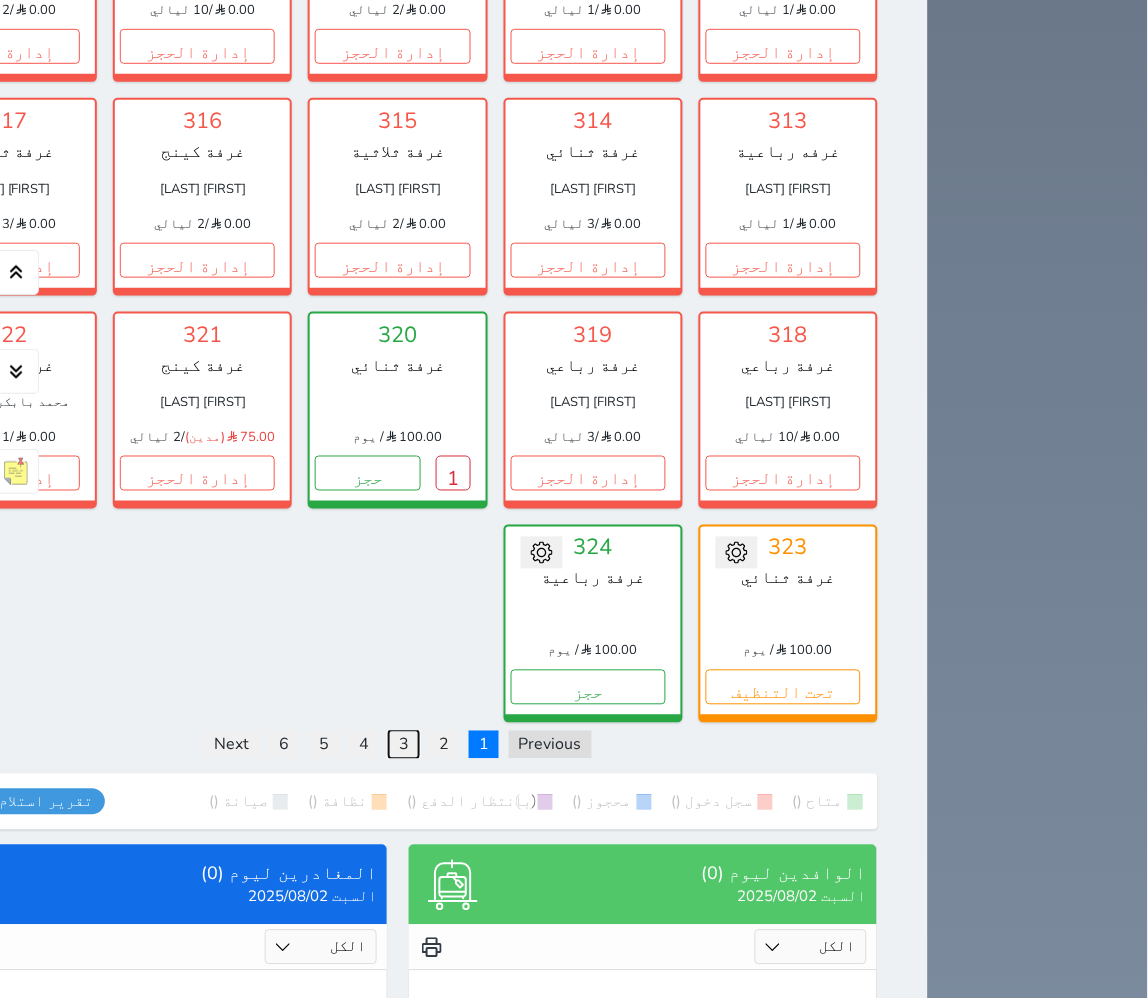 click on "3" at bounding box center [404, 745] 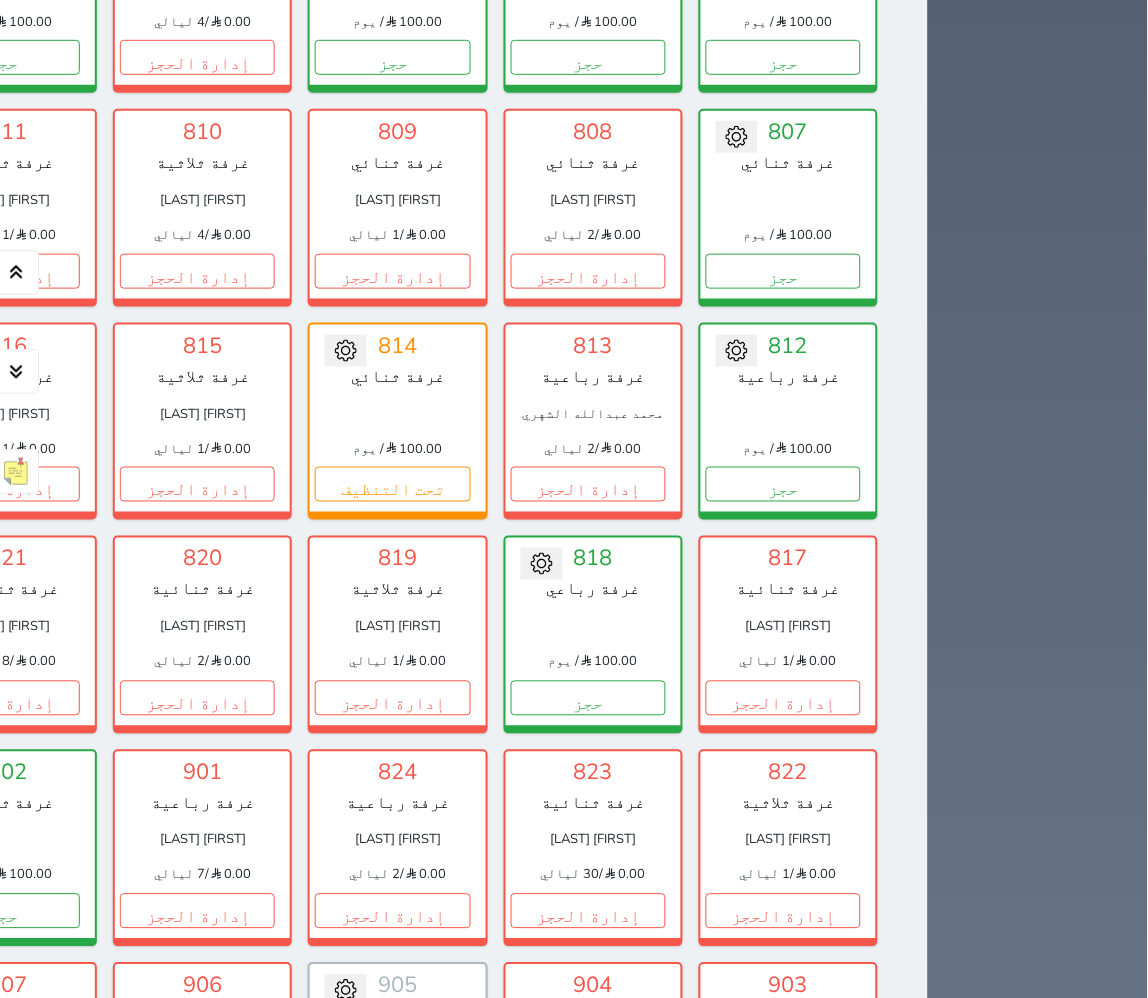 scroll, scrollTop: 1555, scrollLeft: 0, axis: vertical 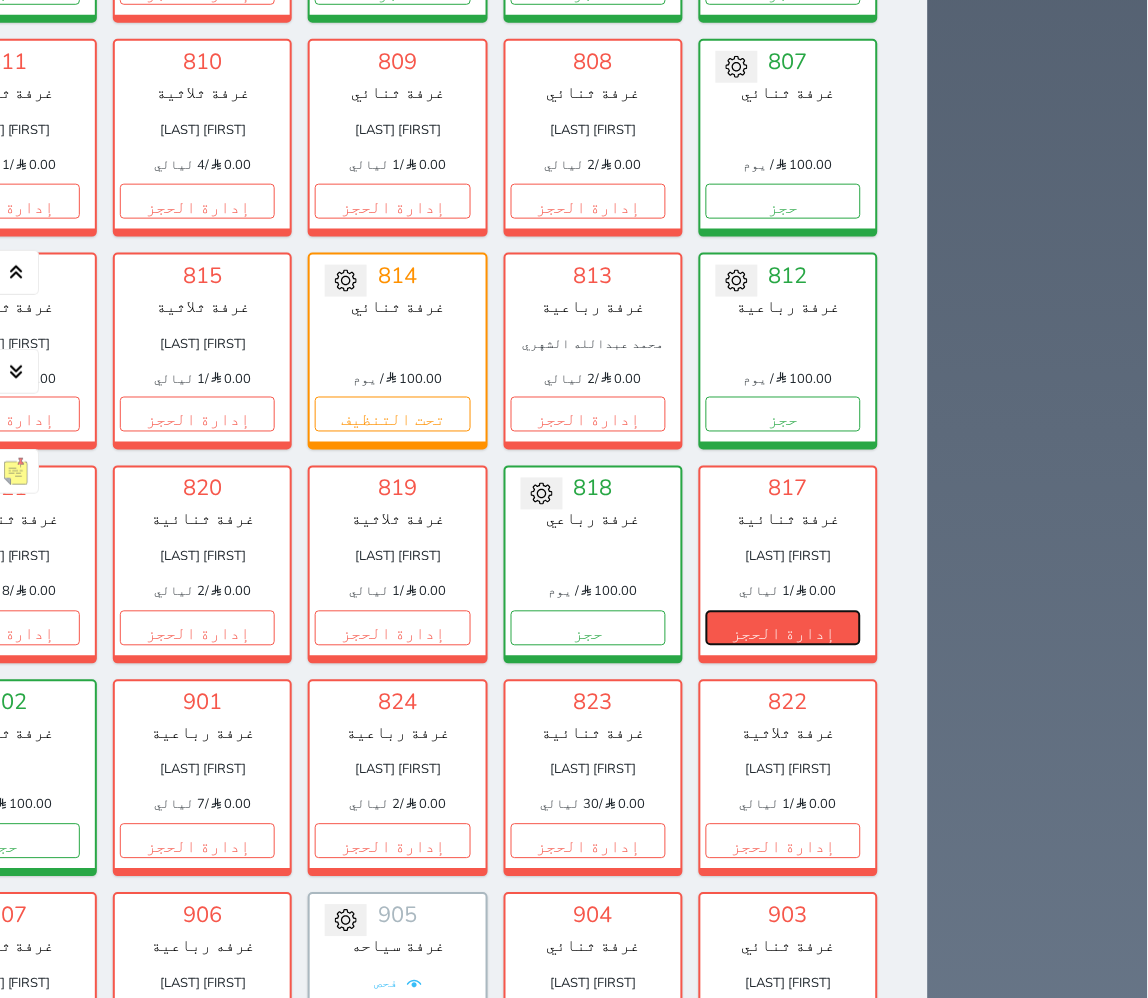 click on "إدارة الحجز" at bounding box center [783, 628] 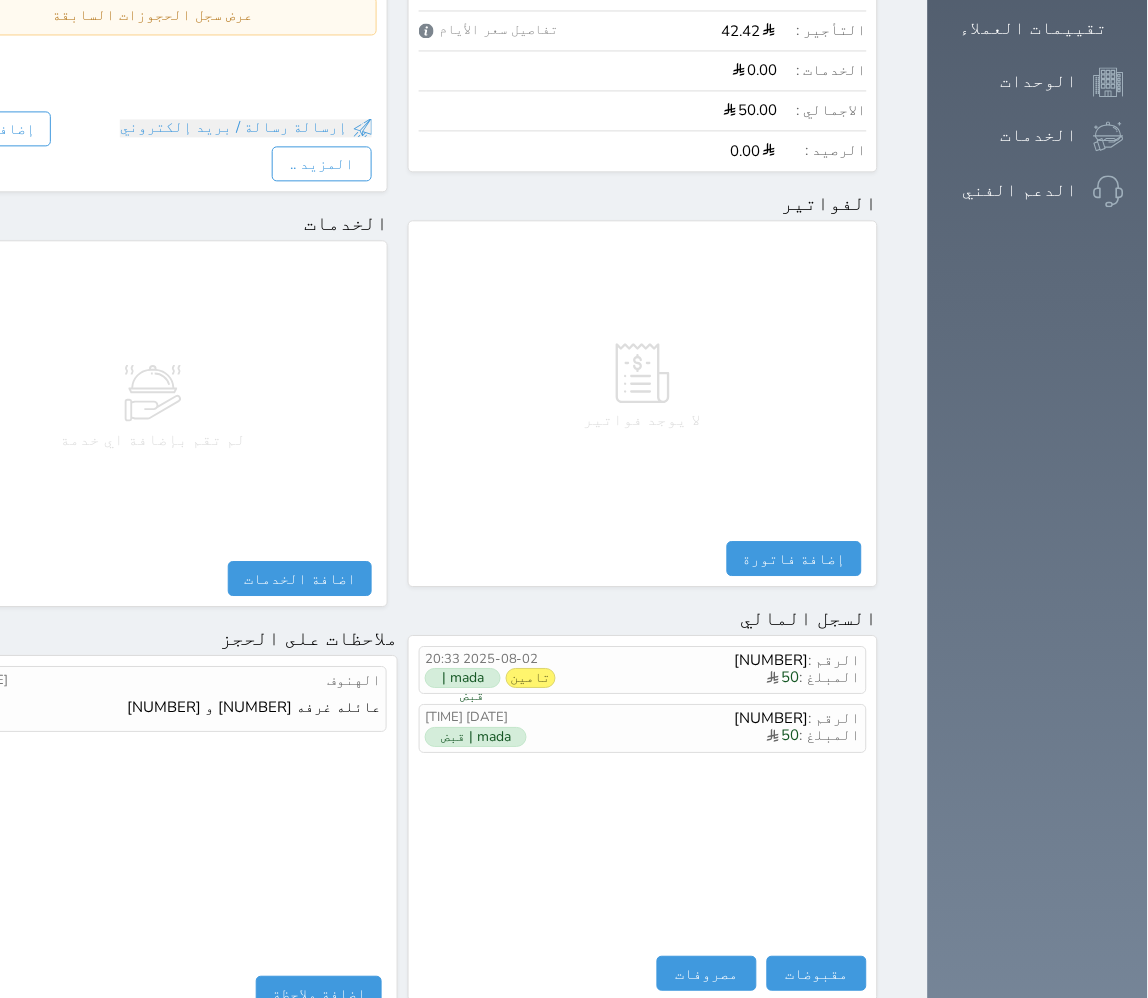scroll, scrollTop: 555, scrollLeft: 0, axis: vertical 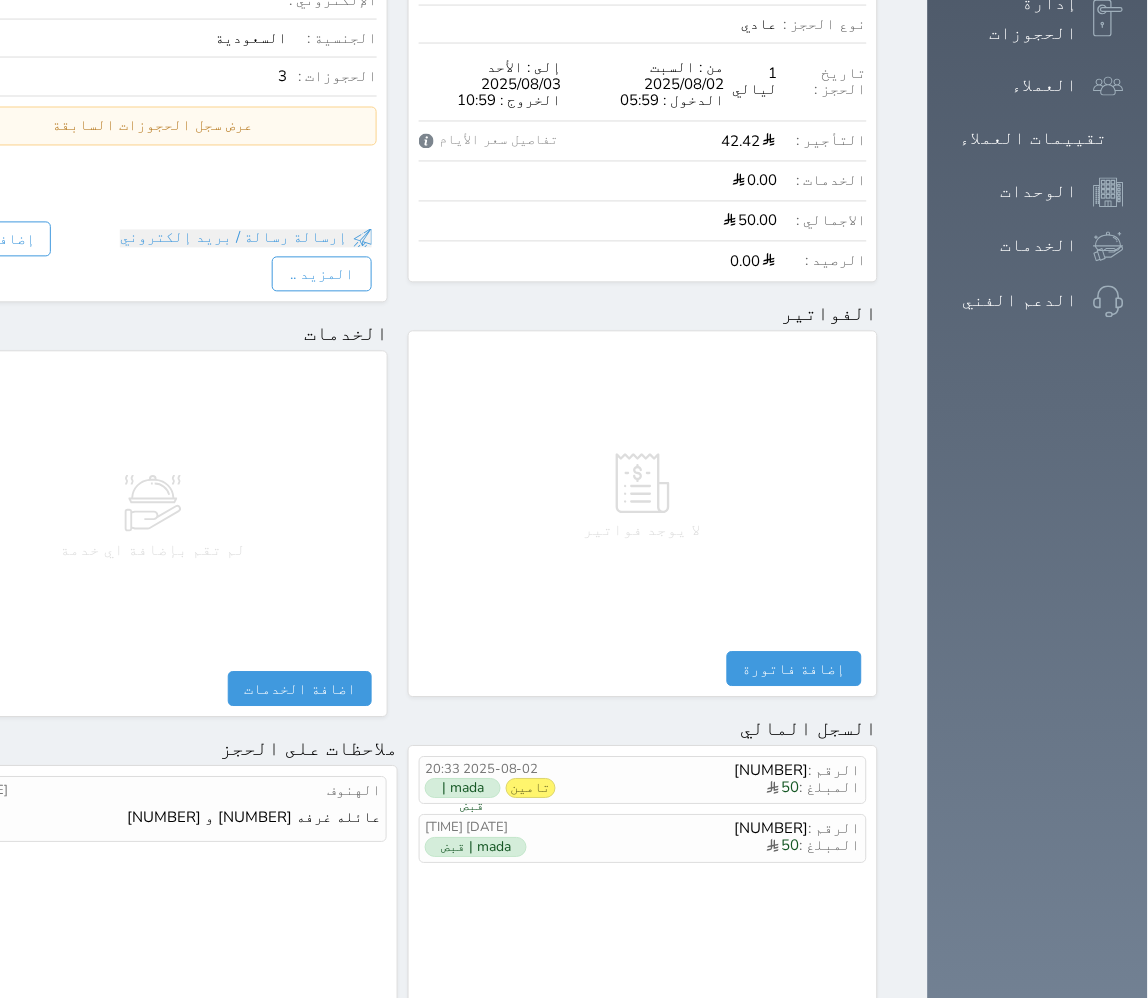 click on "لا يوجد فواتير" at bounding box center (643, 497) 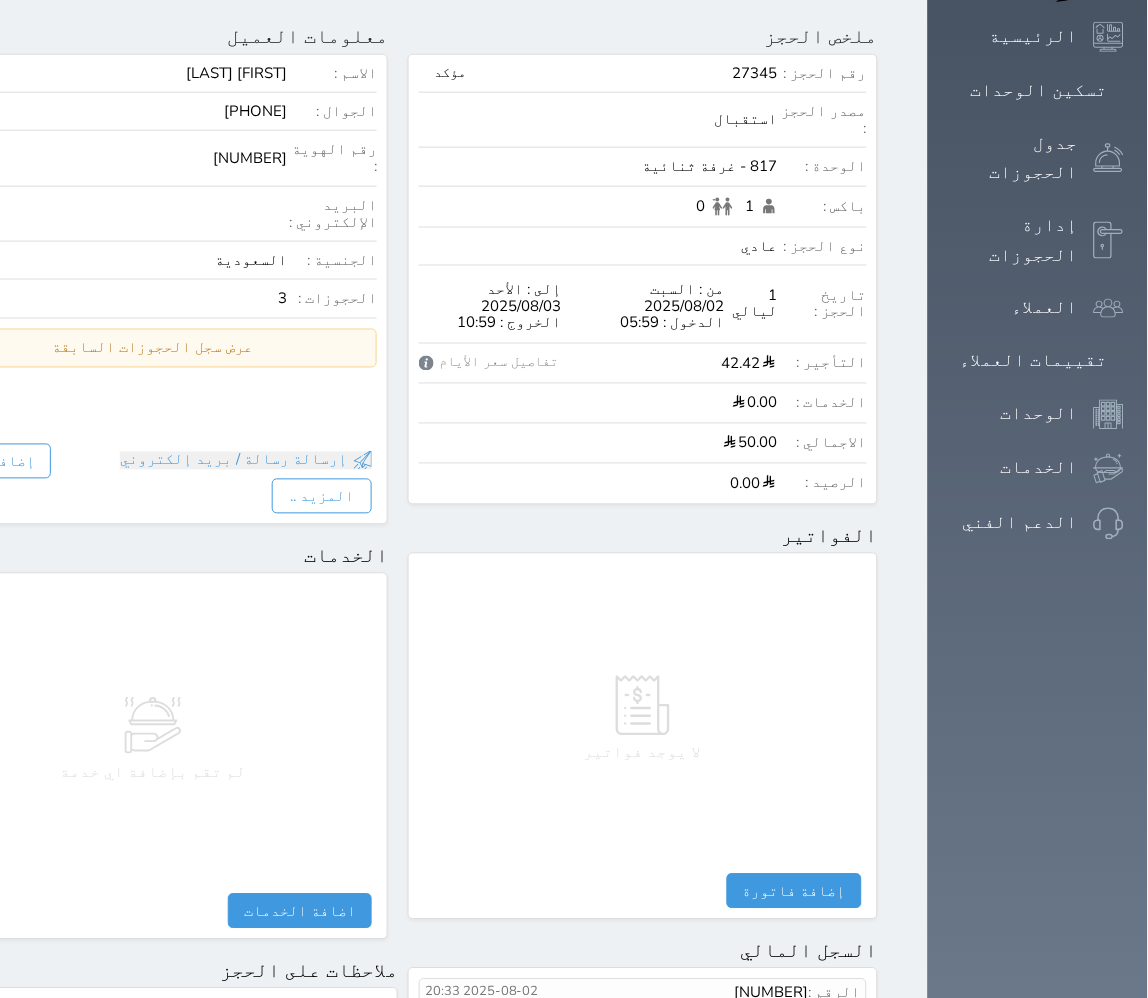 scroll, scrollTop: 0, scrollLeft: 0, axis: both 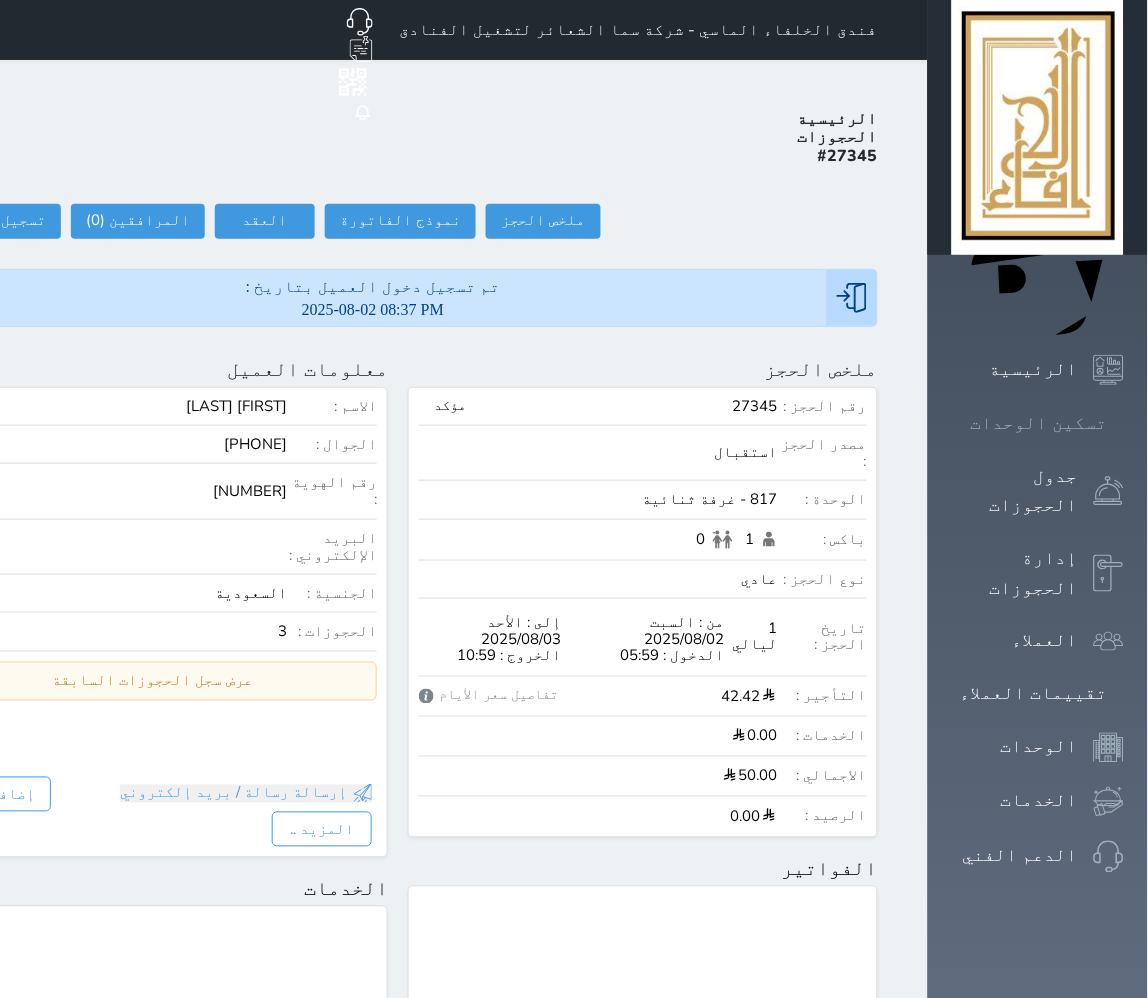 click 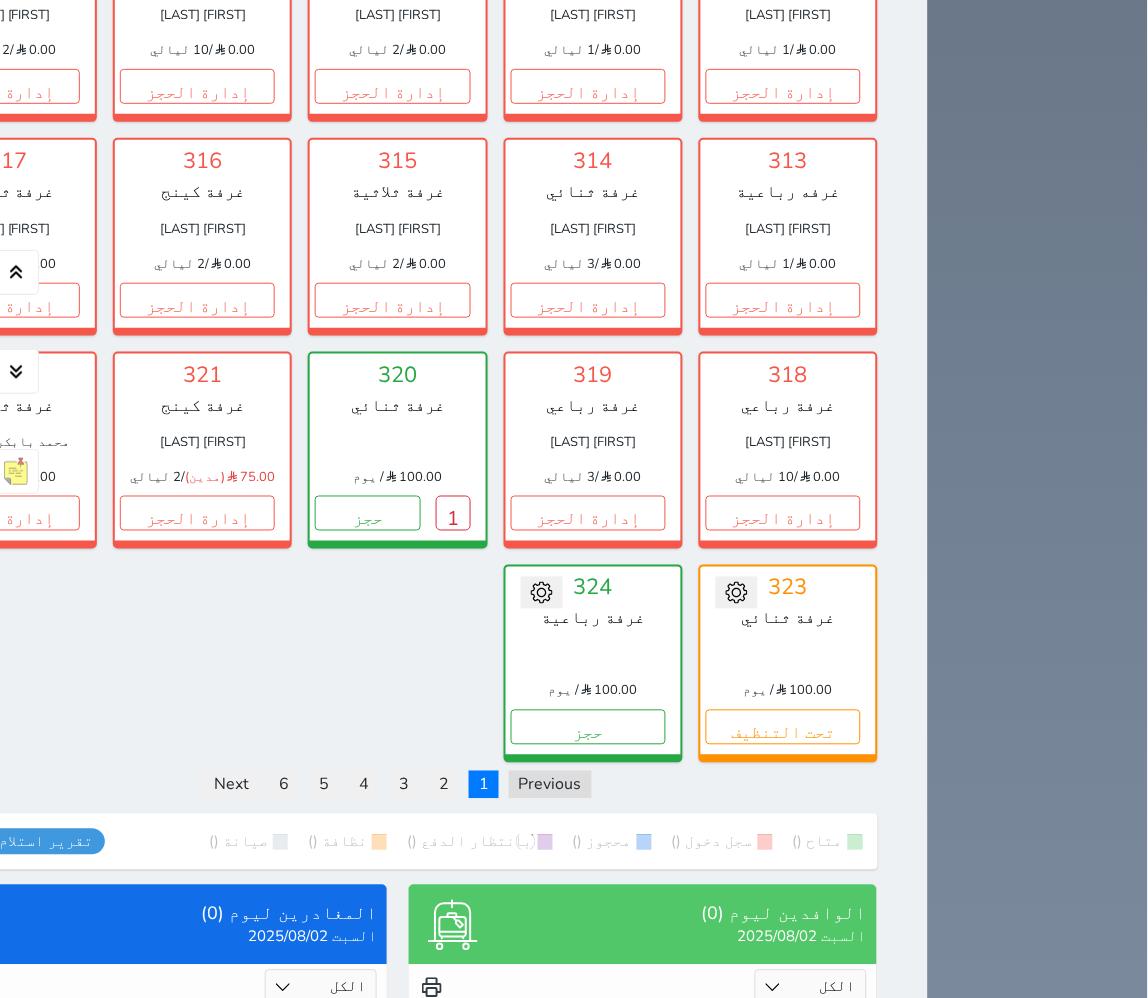 scroll, scrollTop: 2906, scrollLeft: 0, axis: vertical 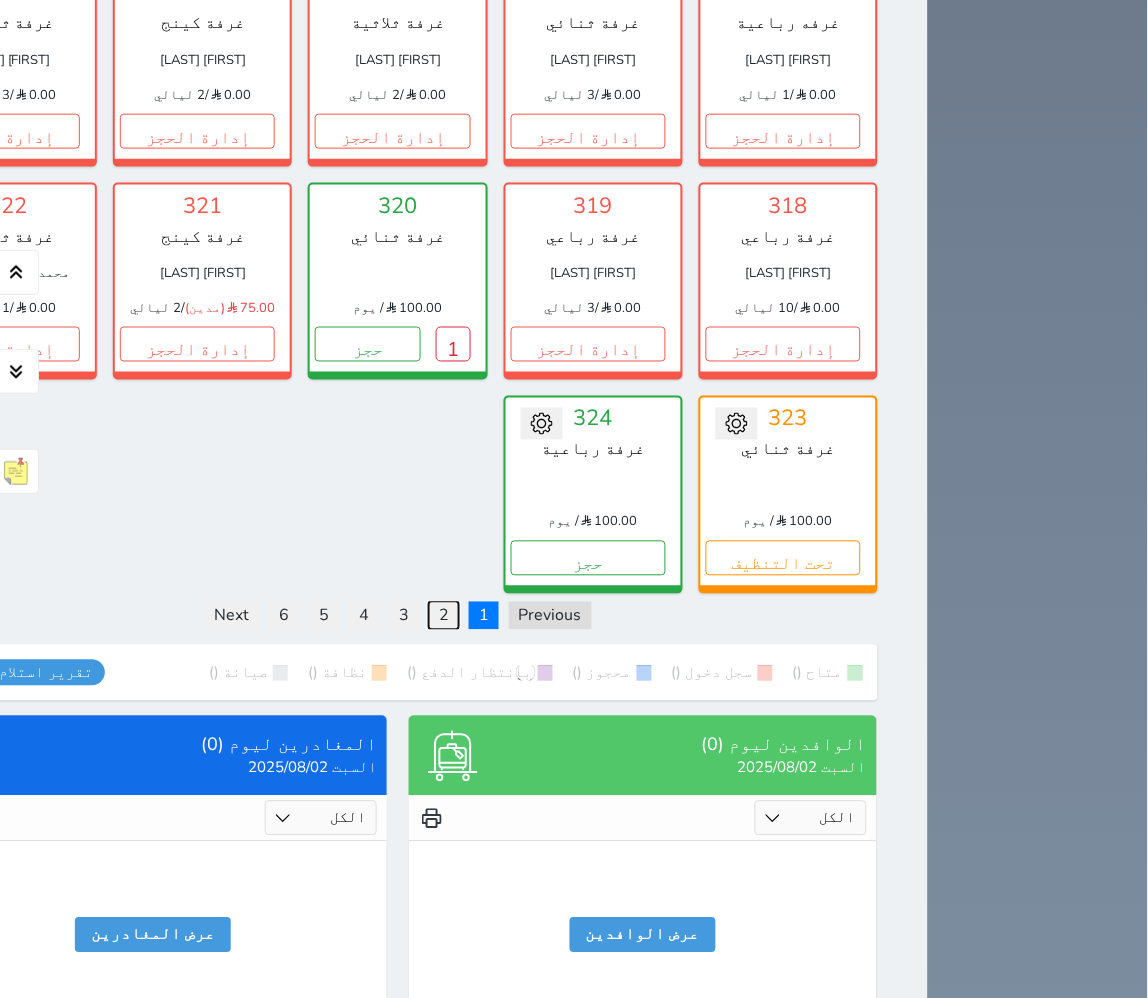 click on "2" at bounding box center (444, 616) 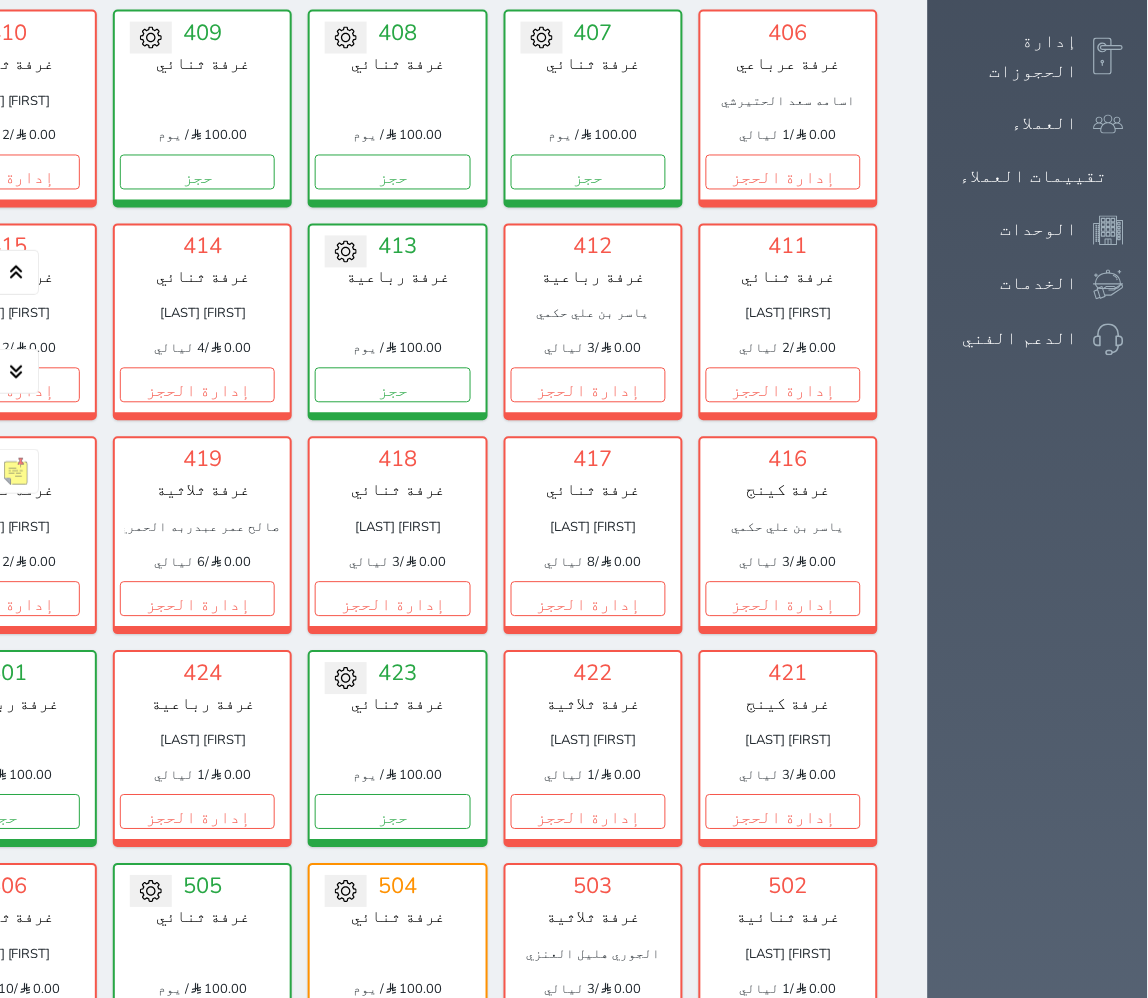 scroll, scrollTop: 555, scrollLeft: 0, axis: vertical 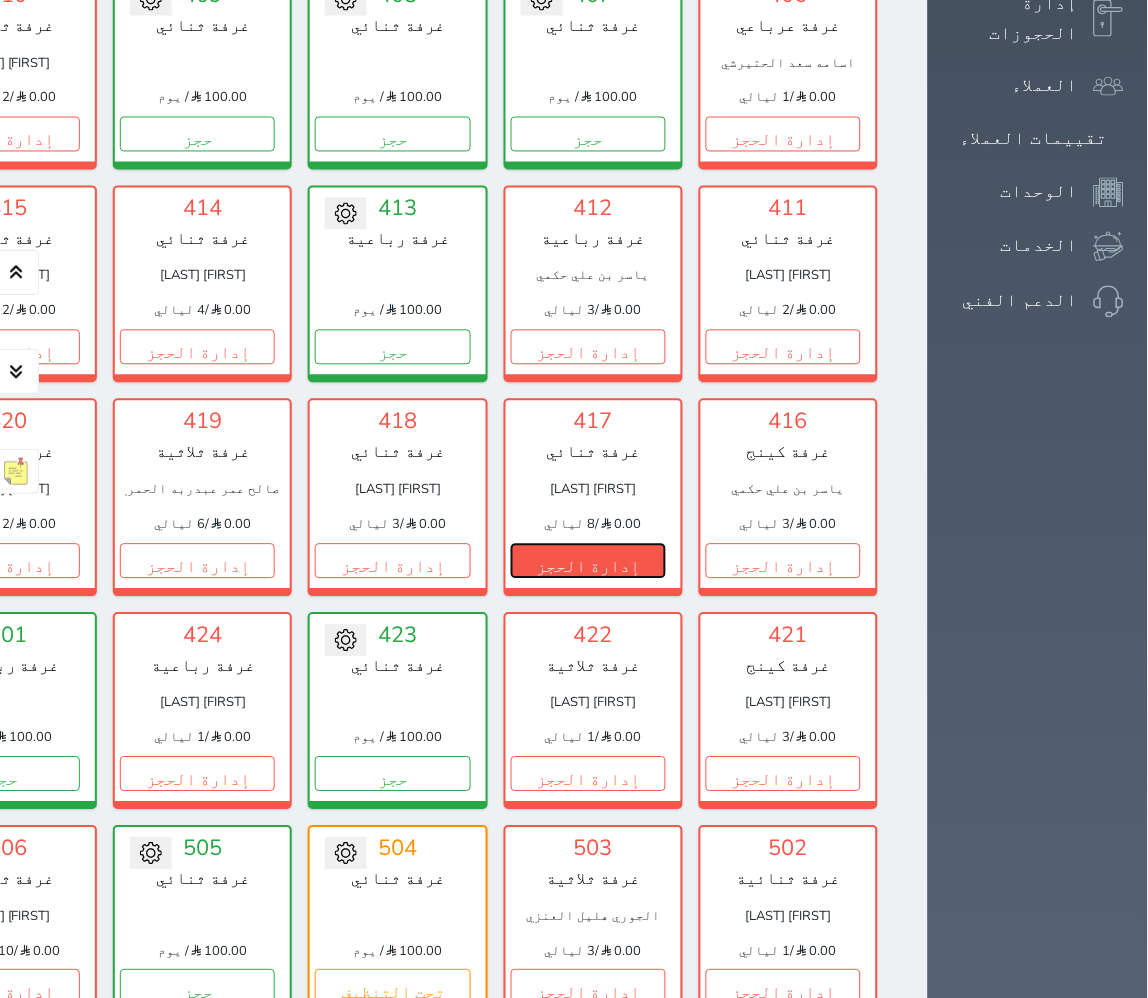 click on "إدارة الحجز" at bounding box center (588, 561) 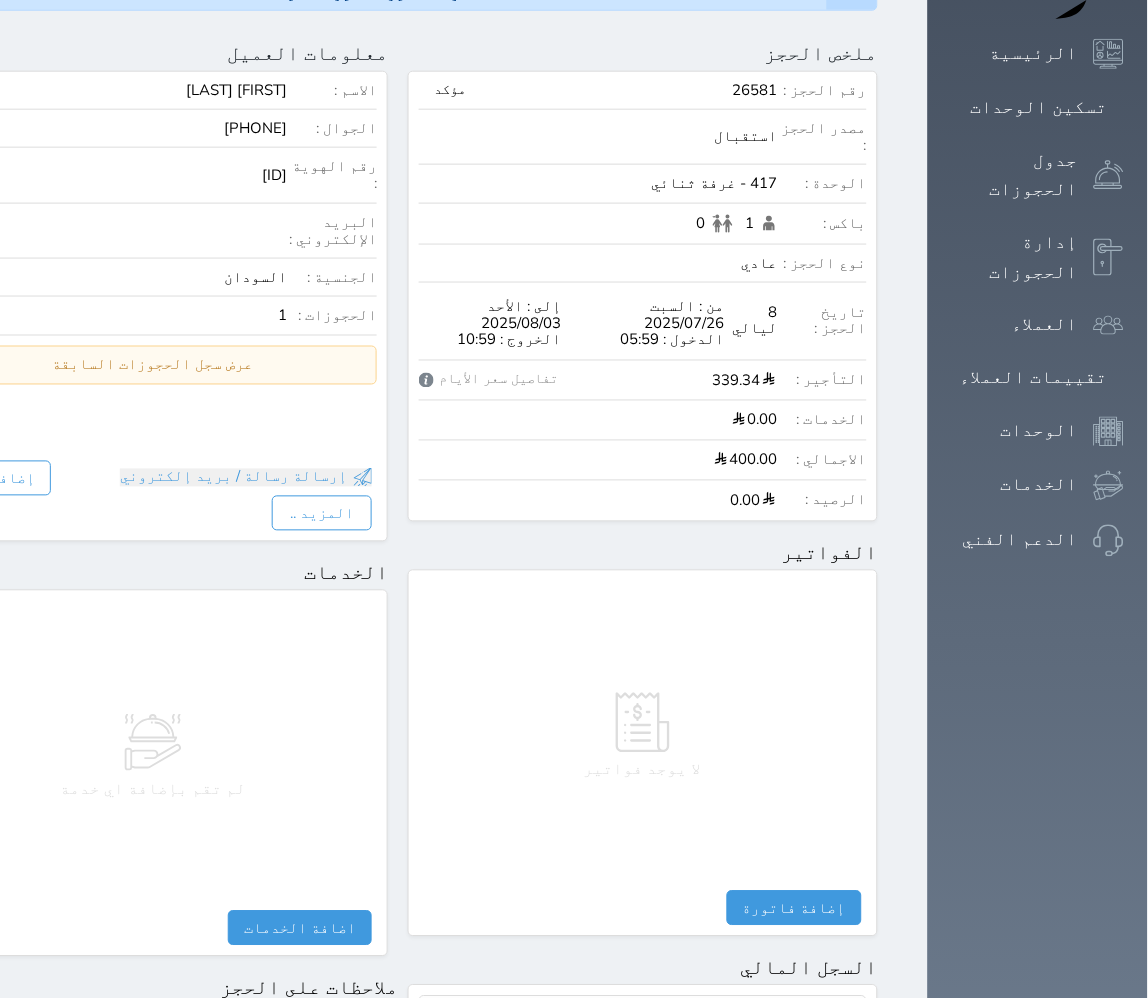 scroll, scrollTop: 115, scrollLeft: 0, axis: vertical 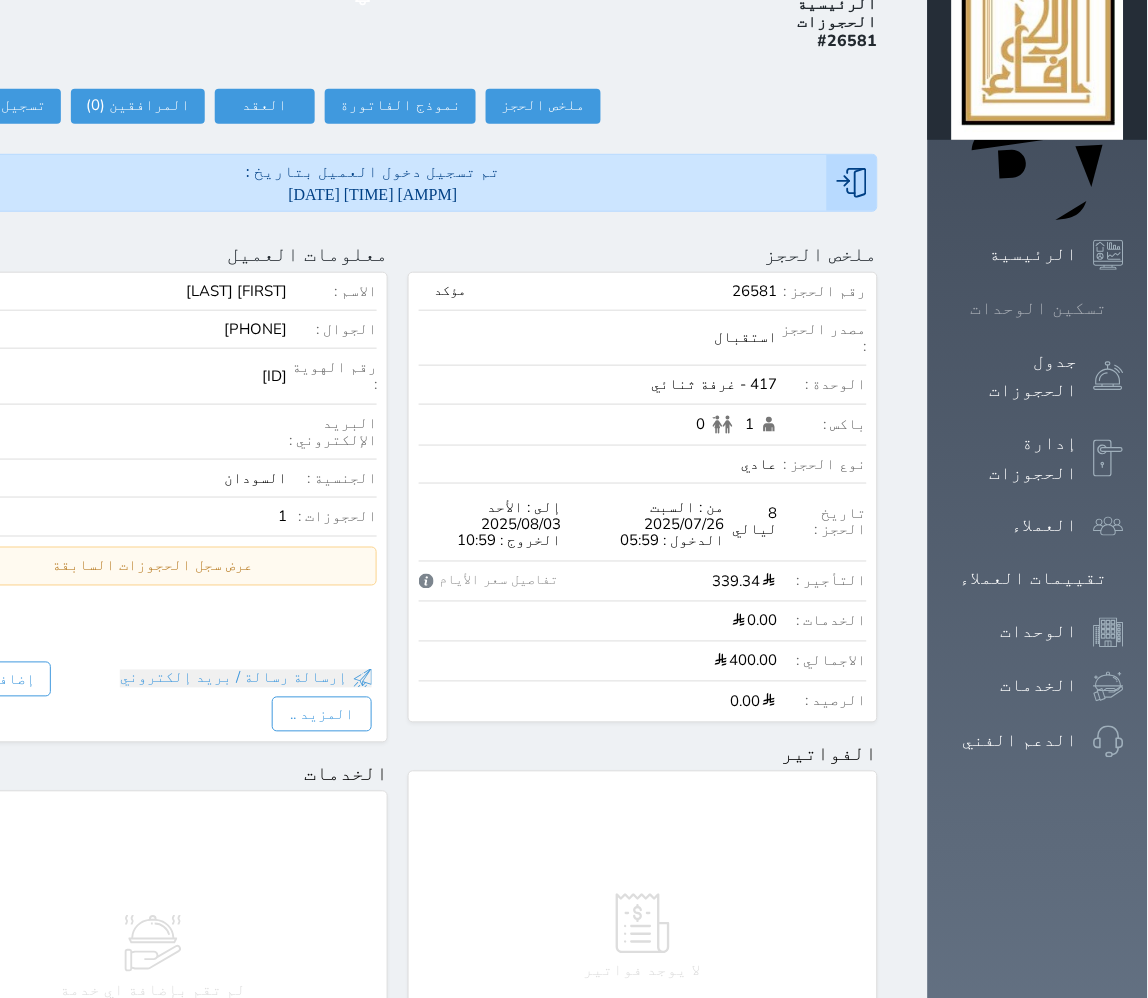 click at bounding box center [1124, 308] 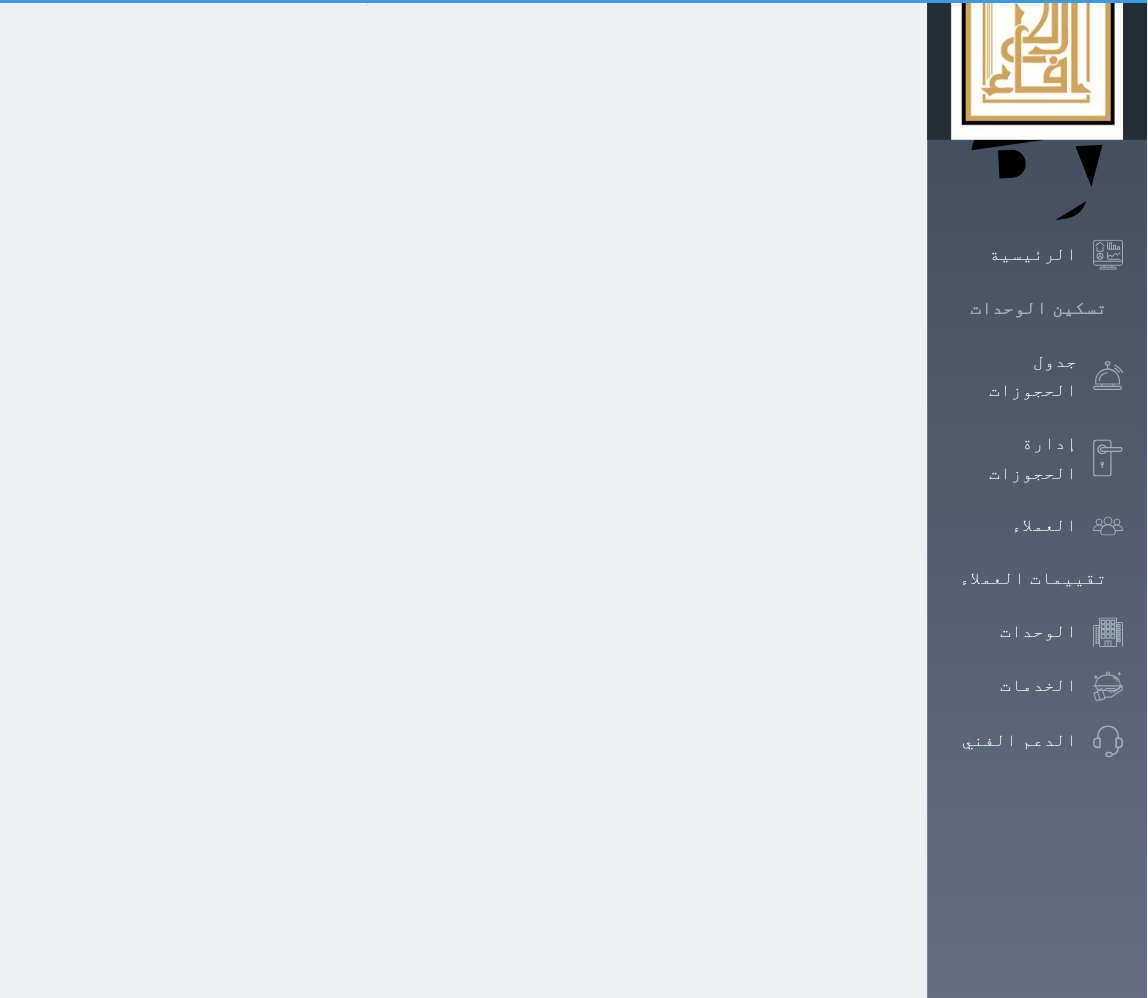 scroll, scrollTop: 0, scrollLeft: 0, axis: both 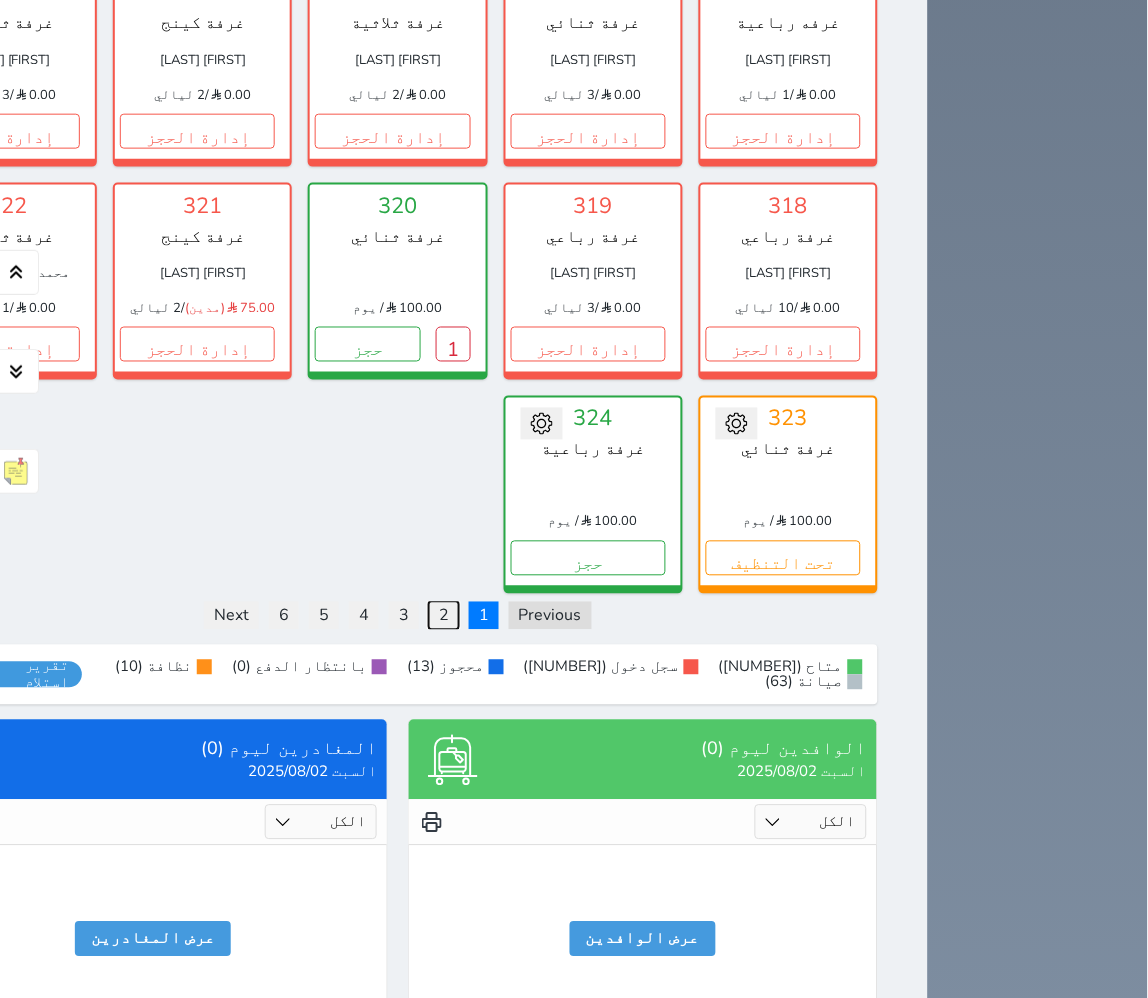 click on "2" at bounding box center (444, 616) 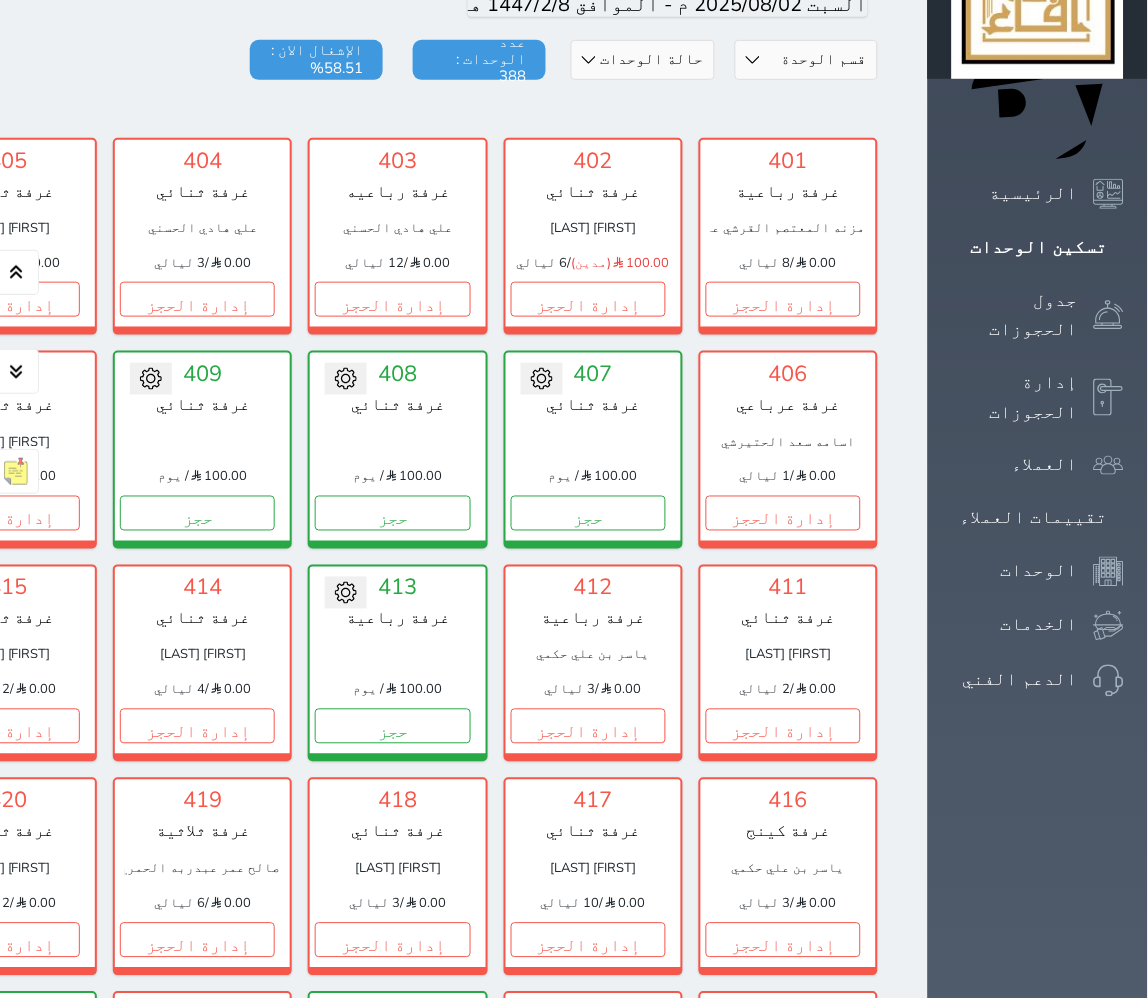 scroll, scrollTop: 444, scrollLeft: 0, axis: vertical 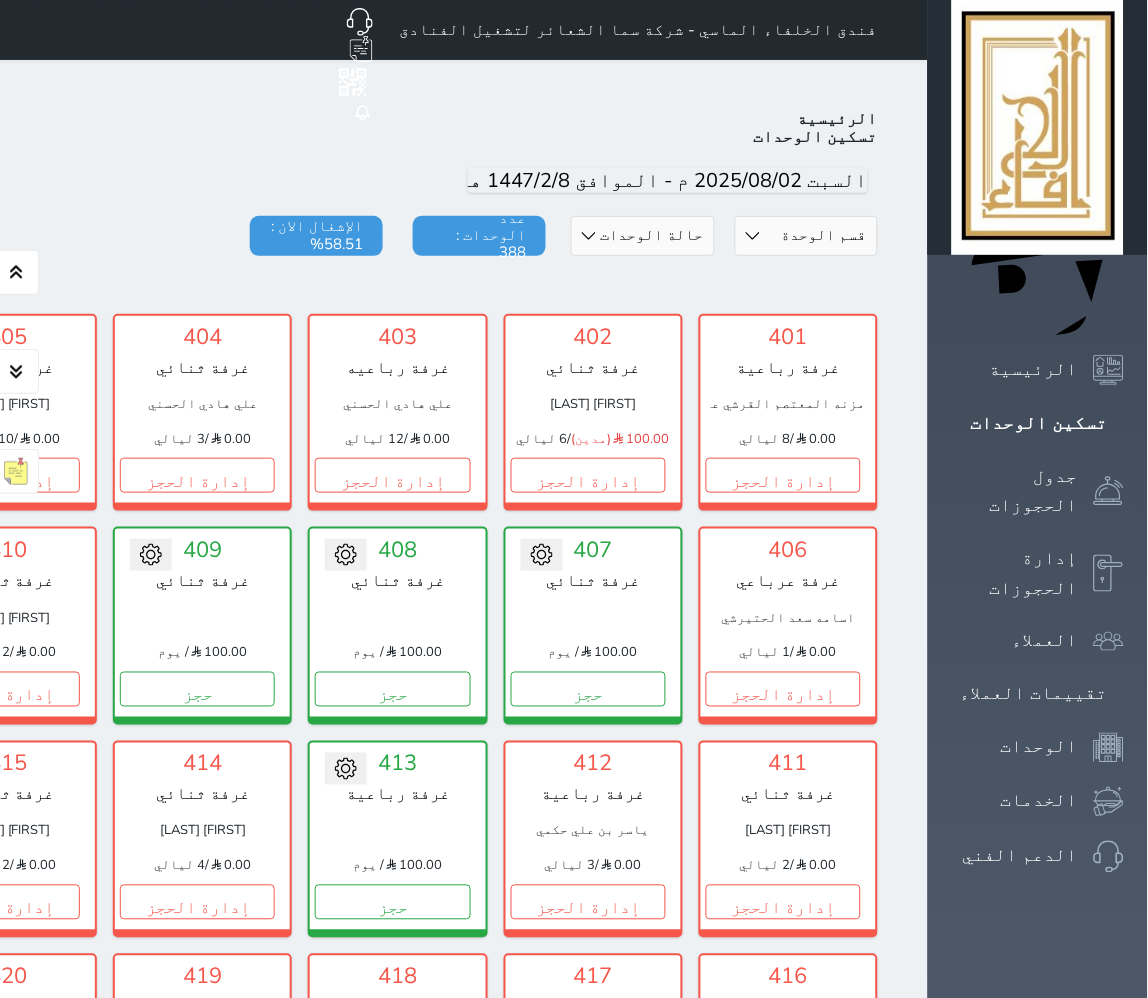 click on "داليا المالكي" at bounding box center (-56, 30) 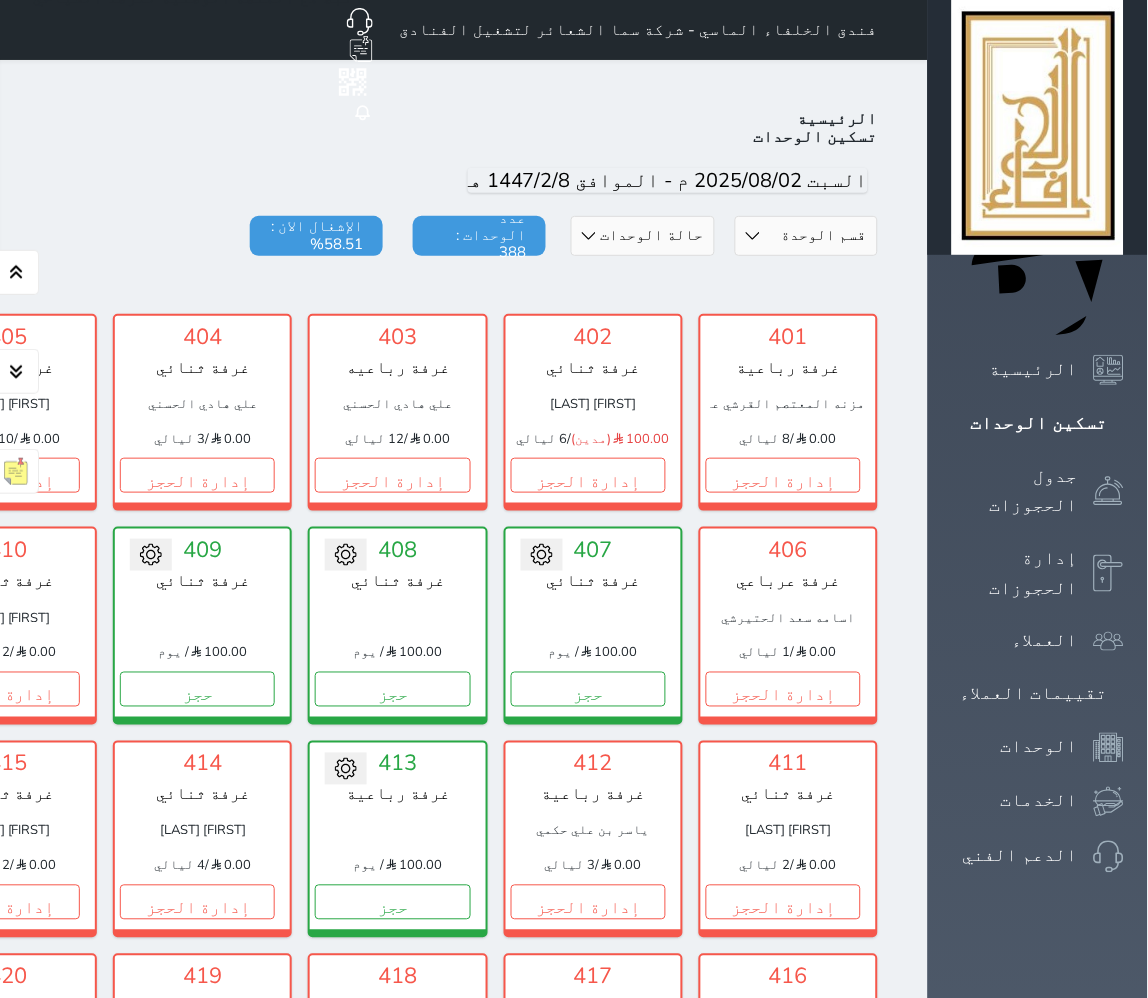 click on "الخروج" at bounding box center [-32, 257] 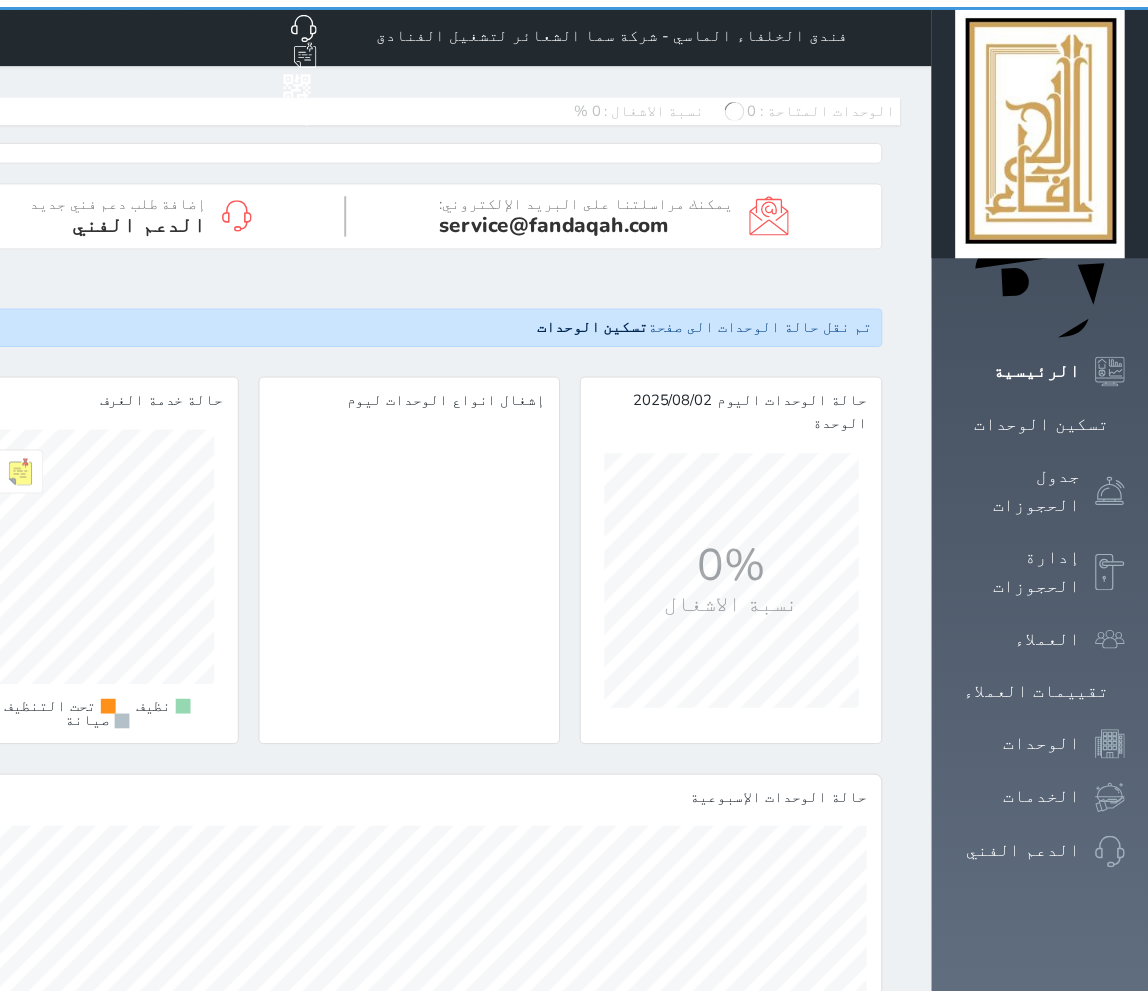 scroll, scrollTop: 0, scrollLeft: 0, axis: both 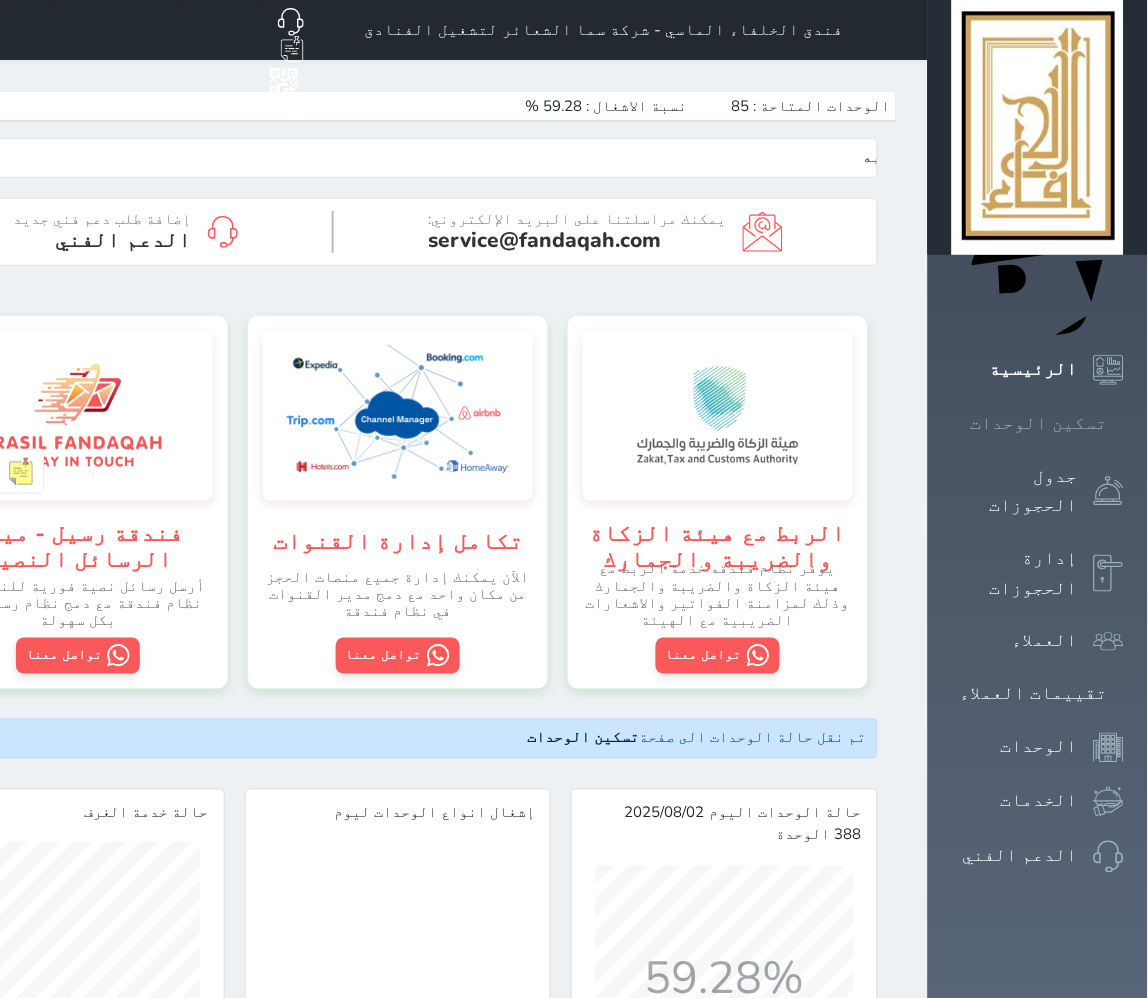click on "تسكين الوحدات" at bounding box center [1039, 423] 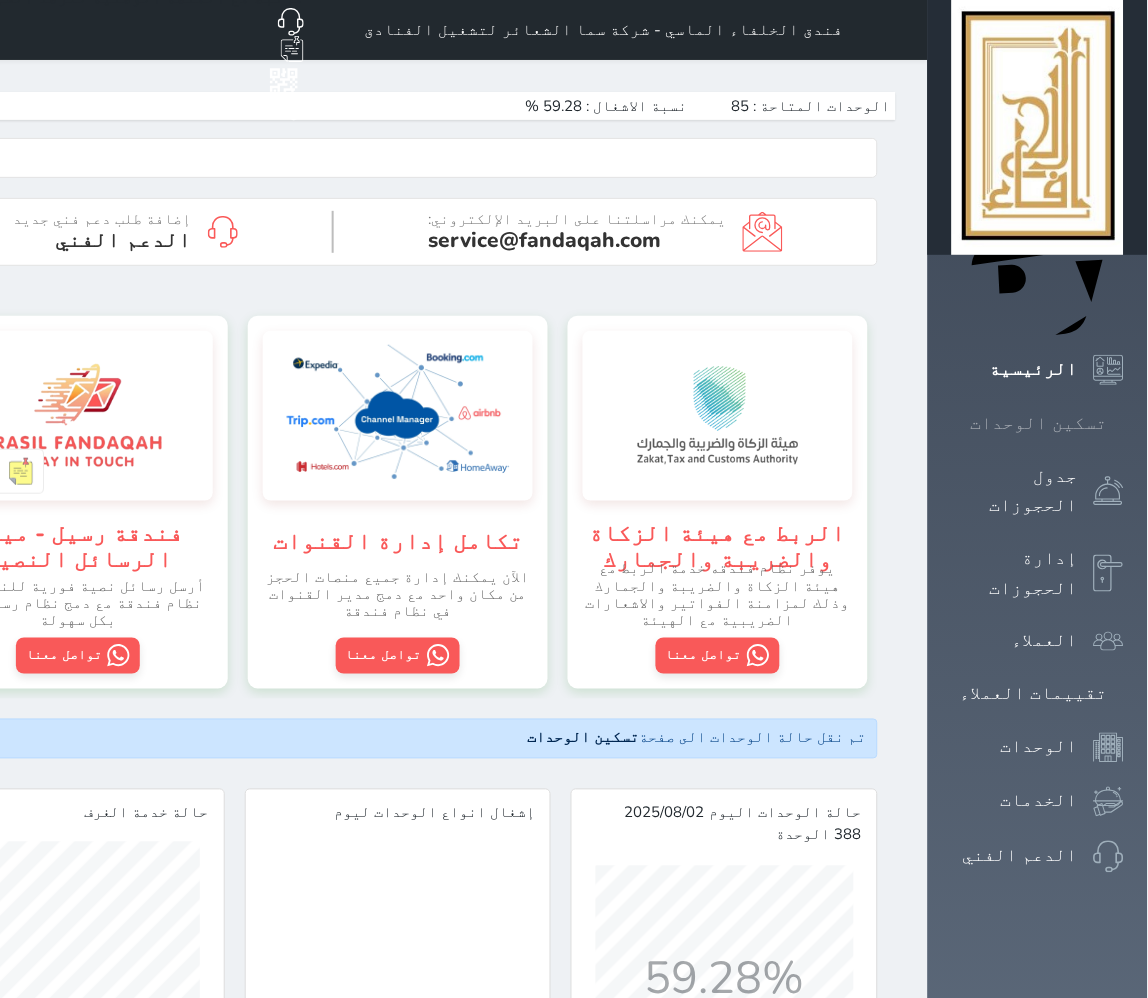 scroll, scrollTop: 0, scrollLeft: 0, axis: both 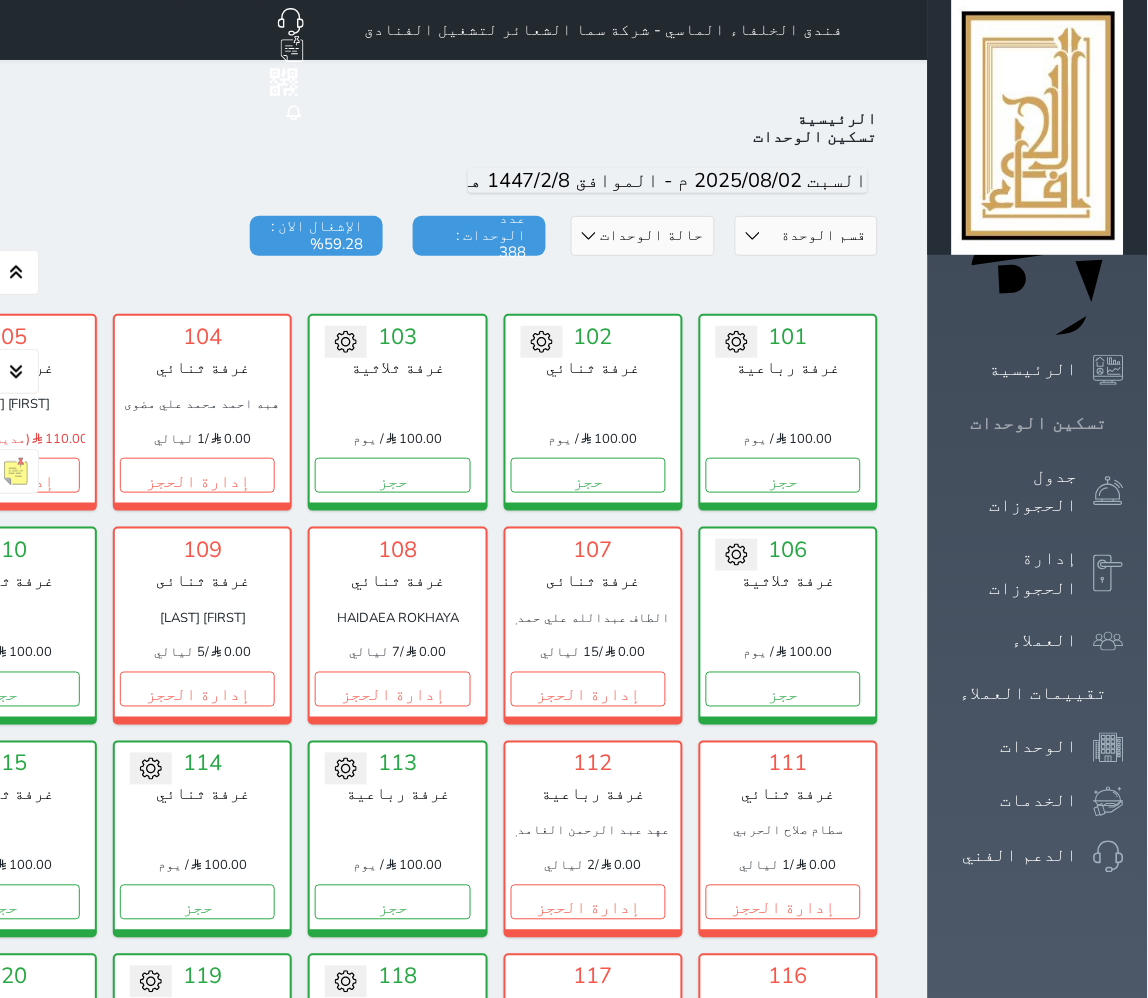 click at bounding box center (1124, 423) 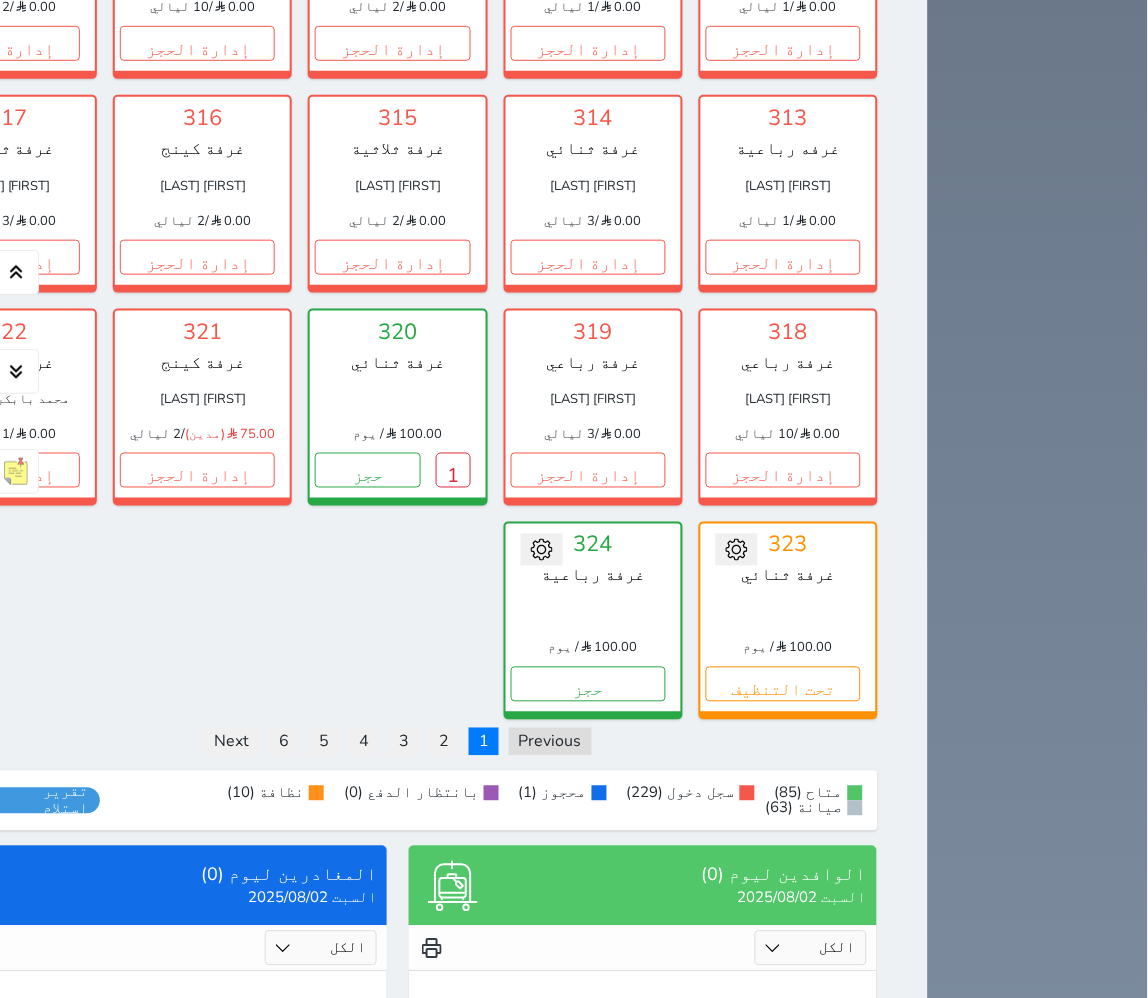 scroll, scrollTop: 2888, scrollLeft: 0, axis: vertical 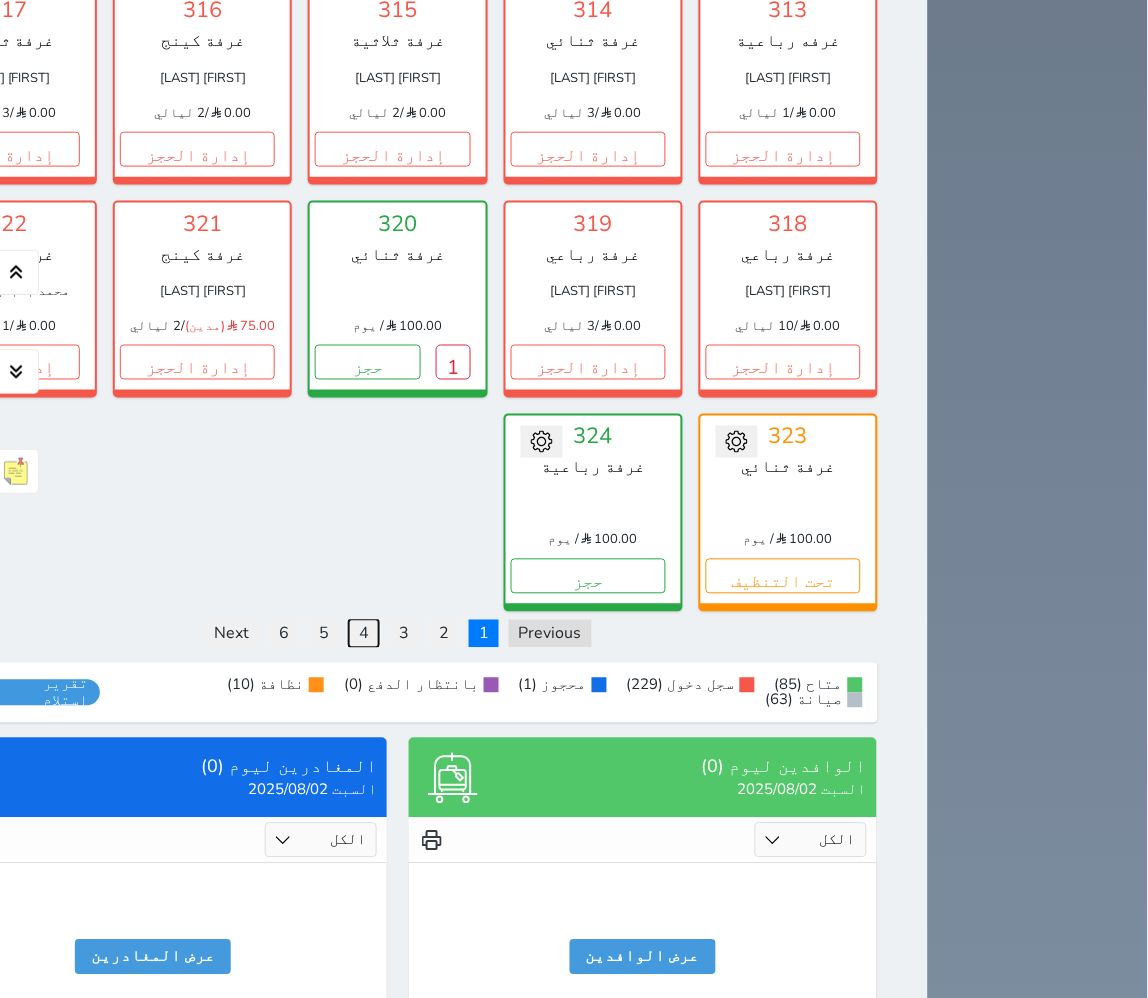 click on "4" at bounding box center (364, 634) 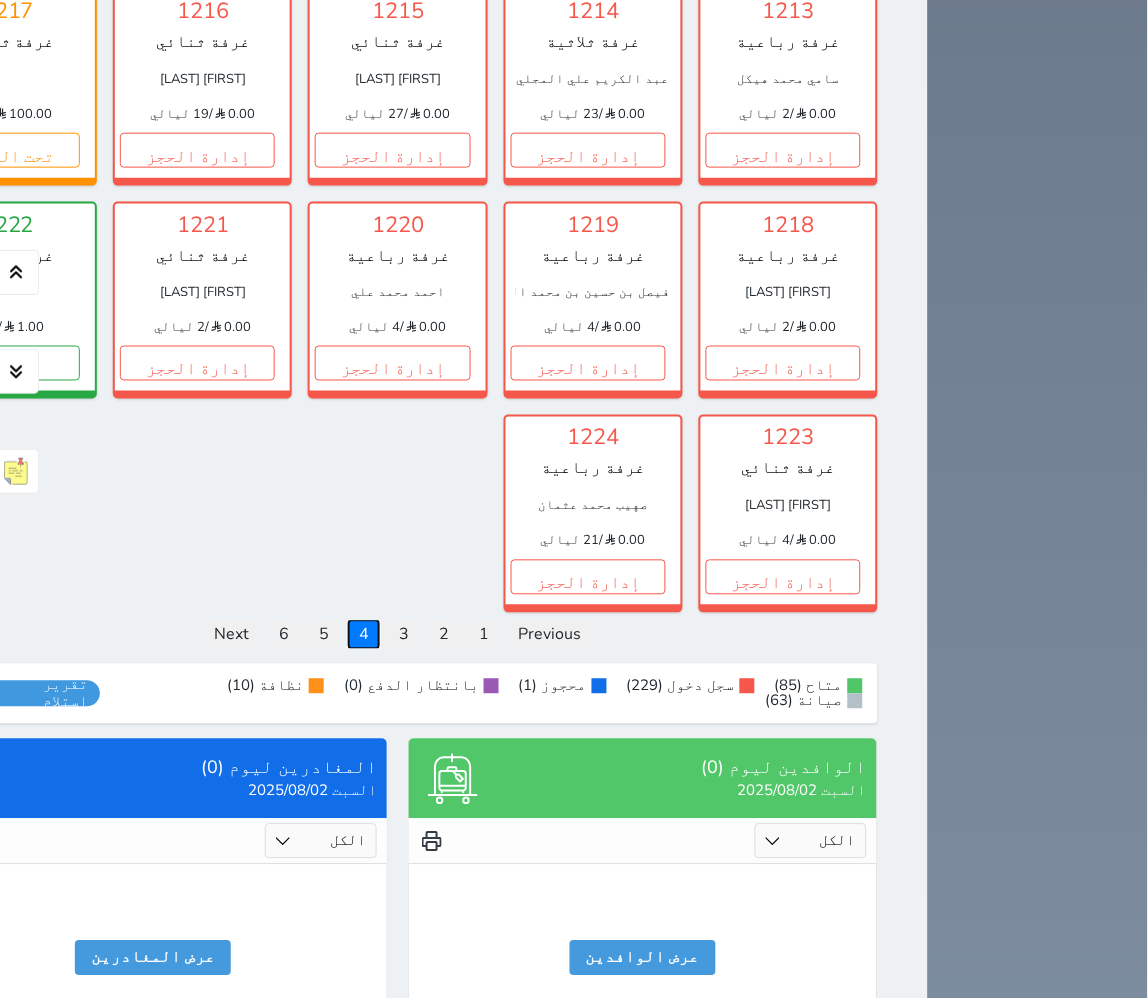 scroll, scrollTop: 2888, scrollLeft: 0, axis: vertical 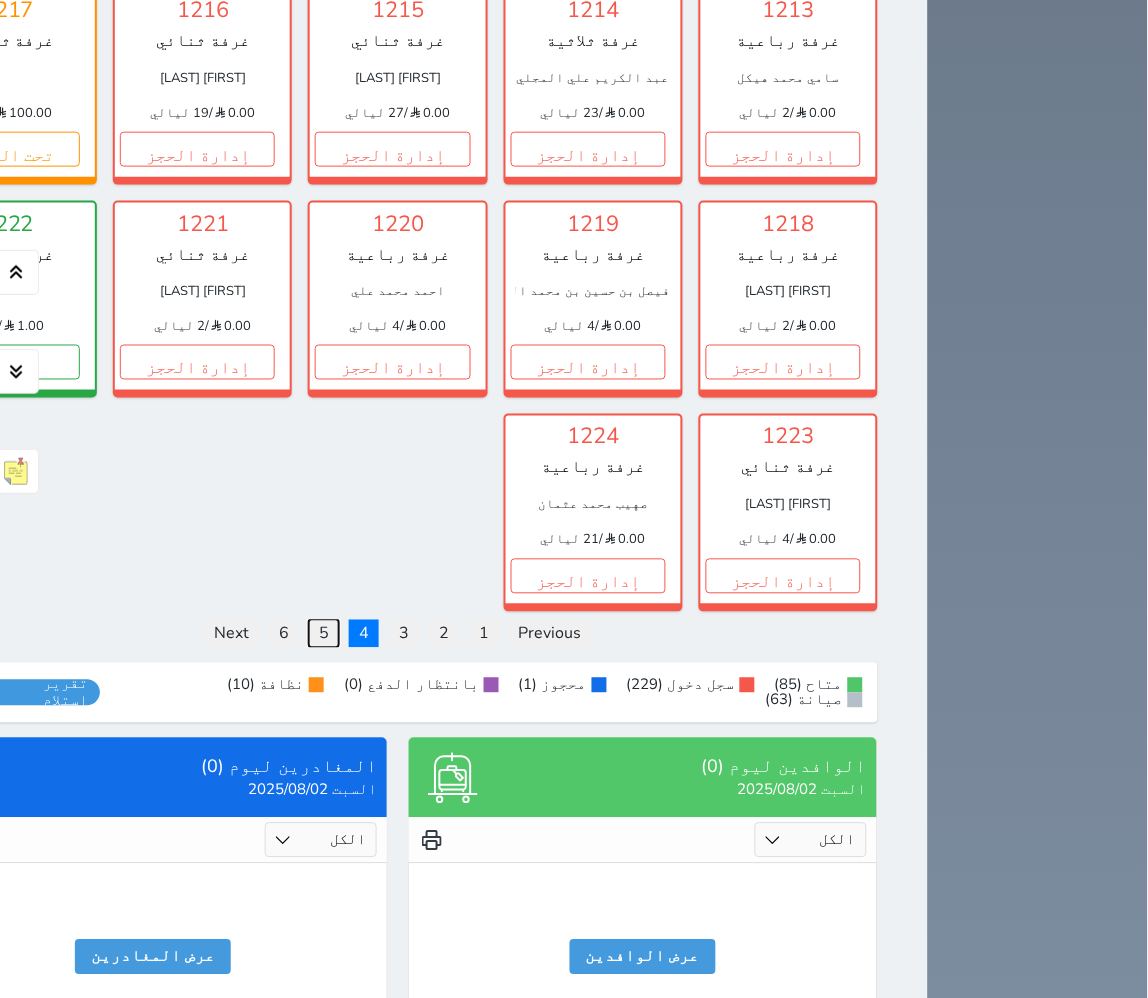 click on "5" at bounding box center (324, 634) 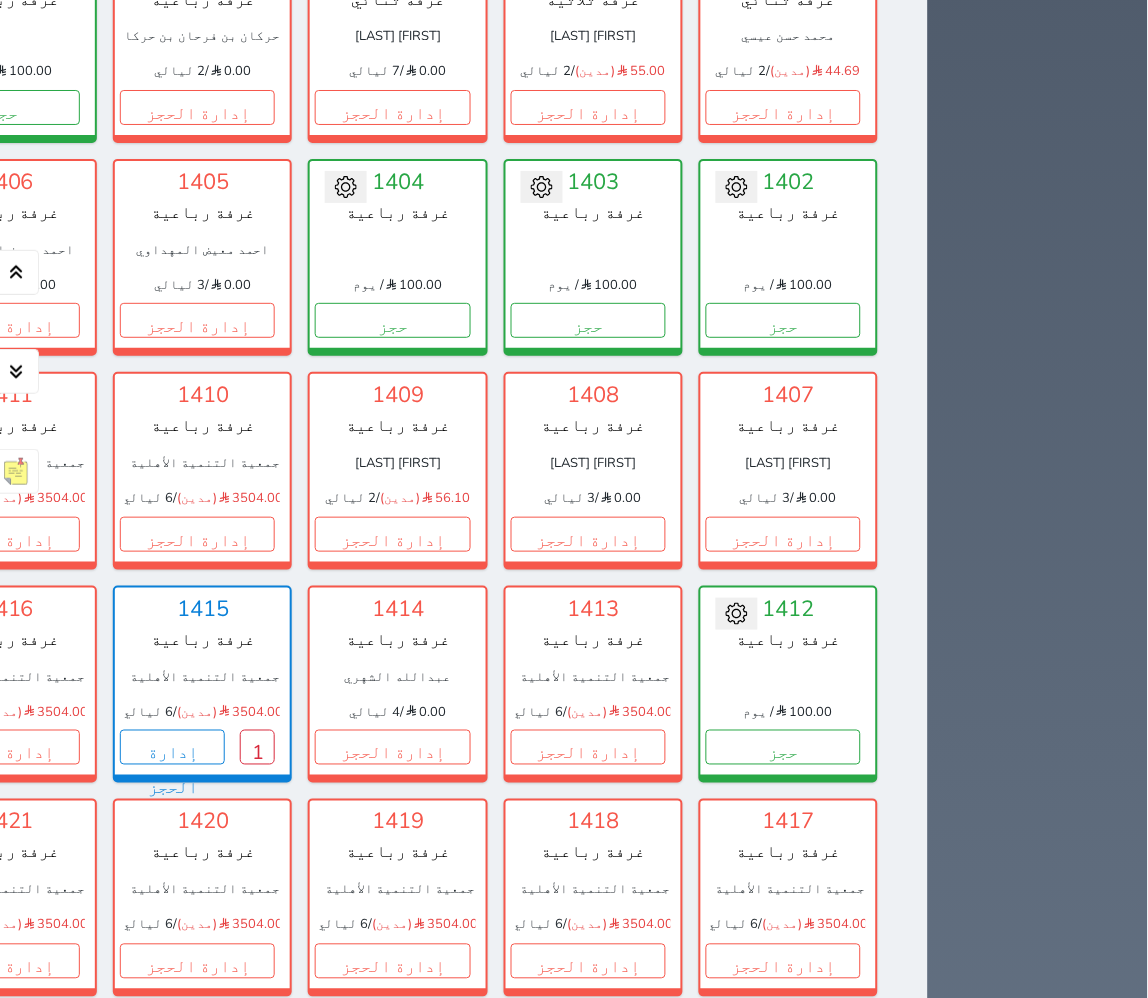 scroll, scrollTop: 1333, scrollLeft: 0, axis: vertical 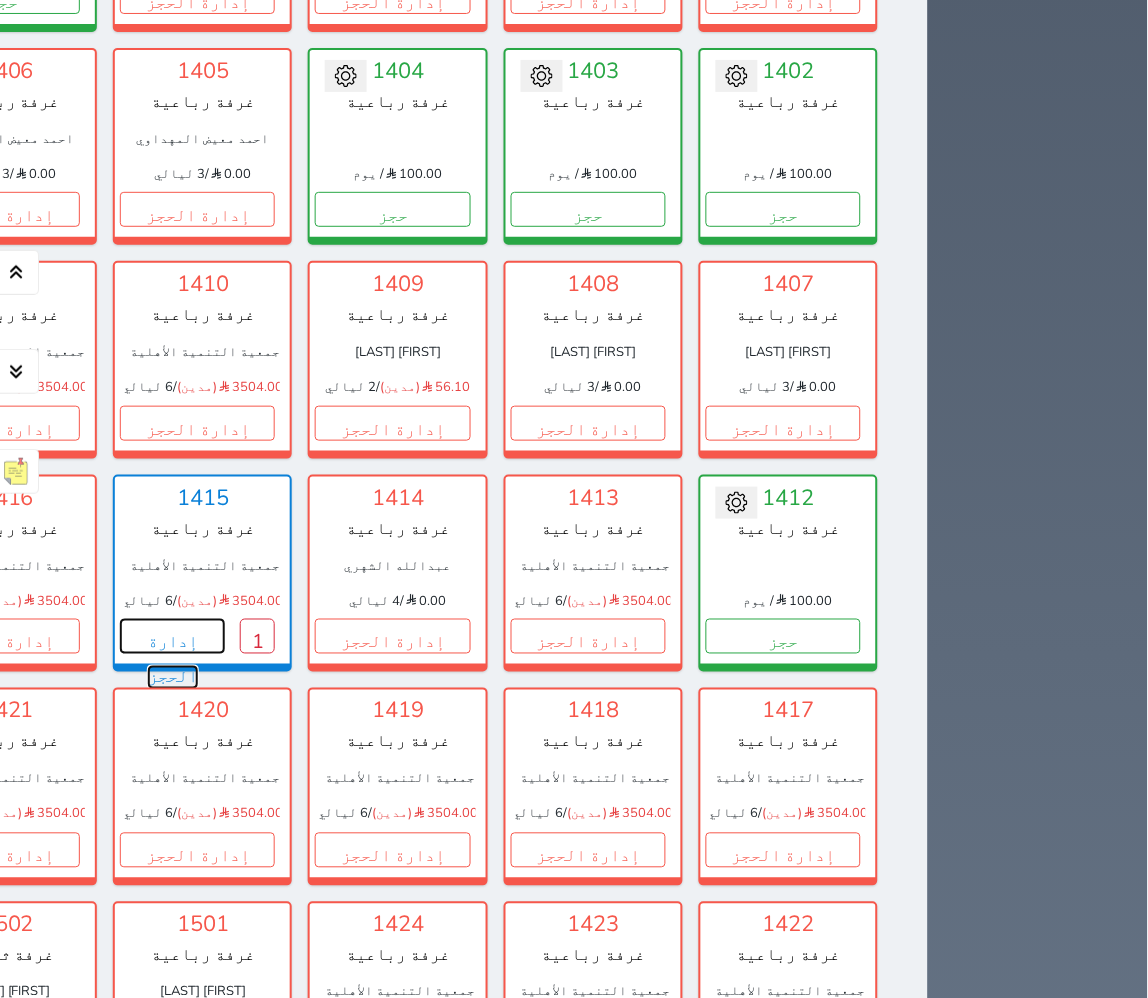 click on "إدارة الحجز" at bounding box center [172, 636] 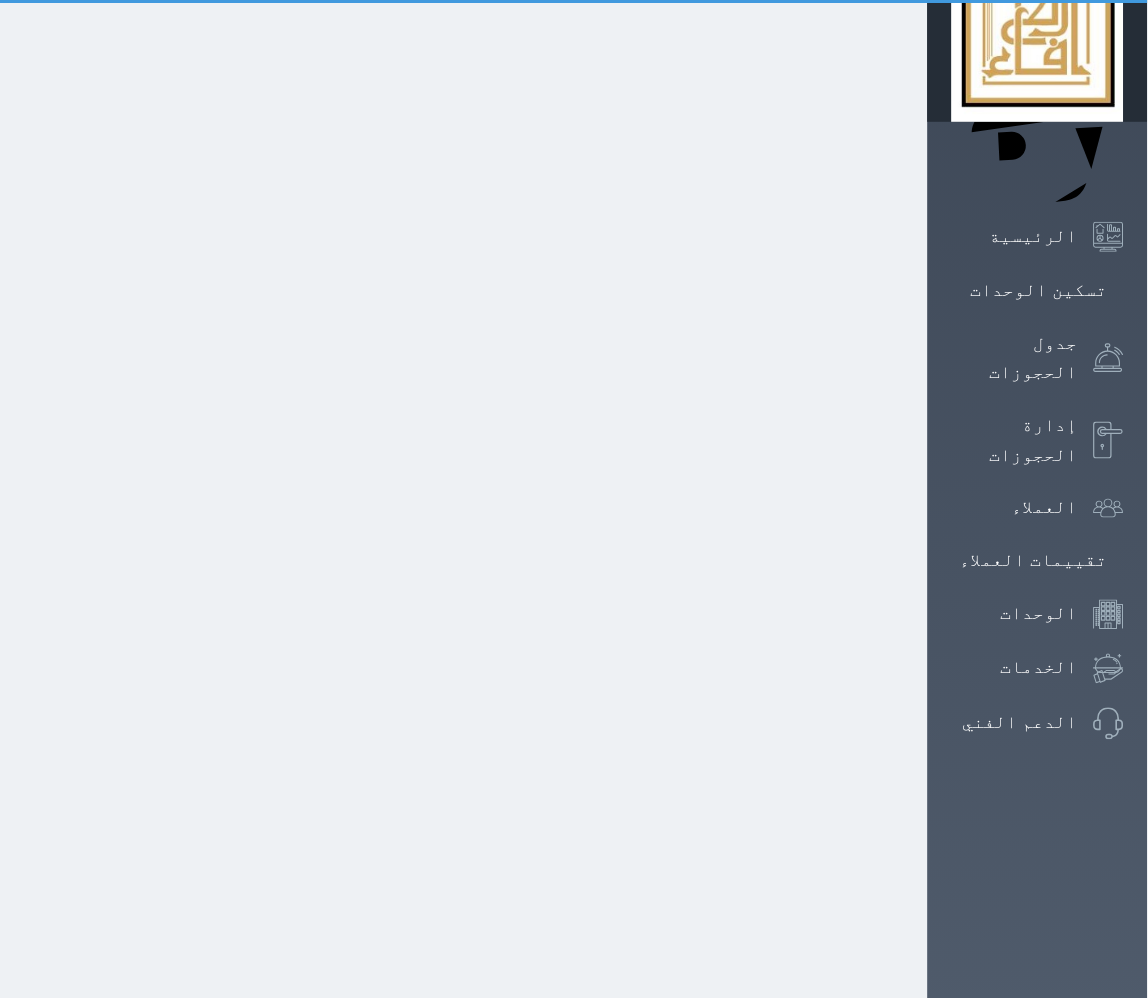 scroll, scrollTop: 0, scrollLeft: 0, axis: both 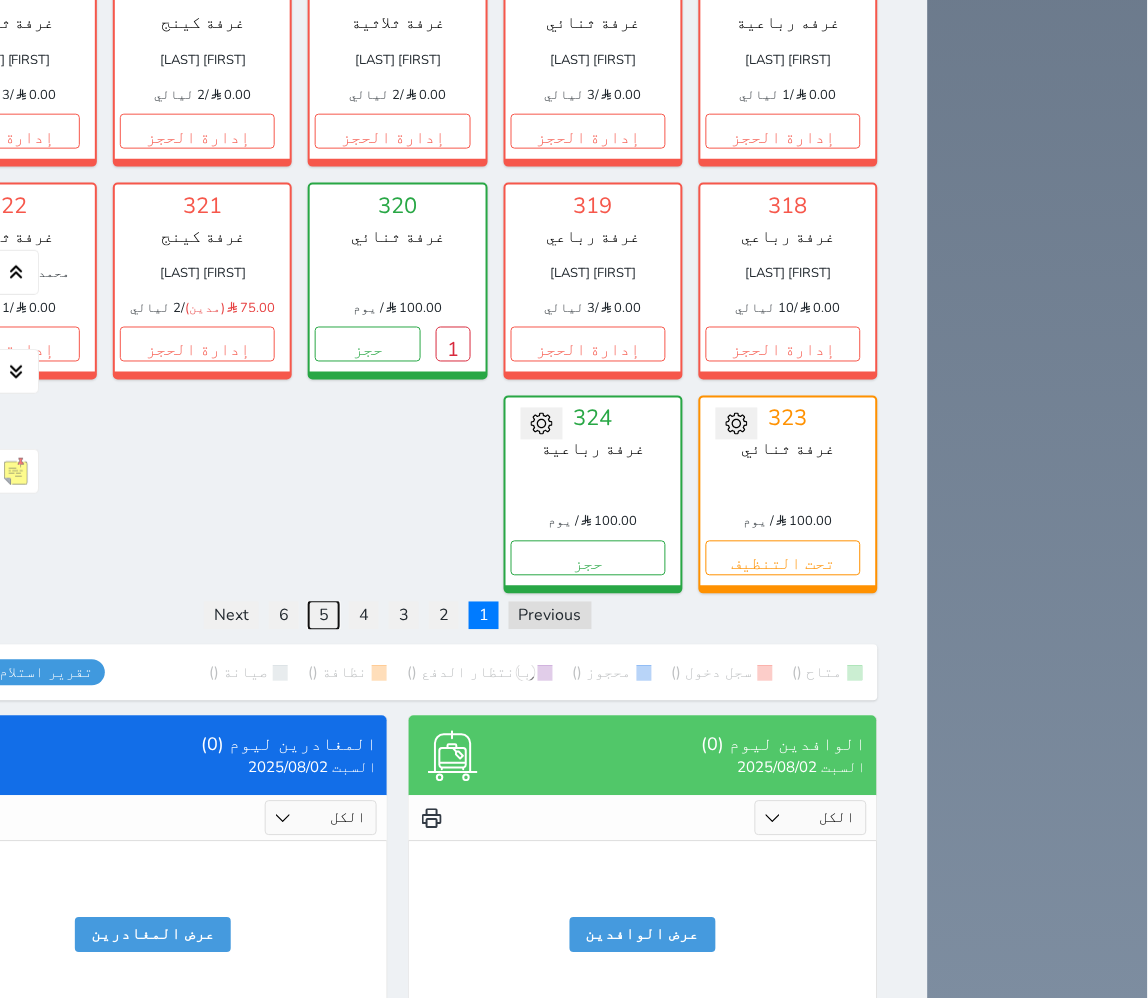 click on "5" at bounding box center (324, 616) 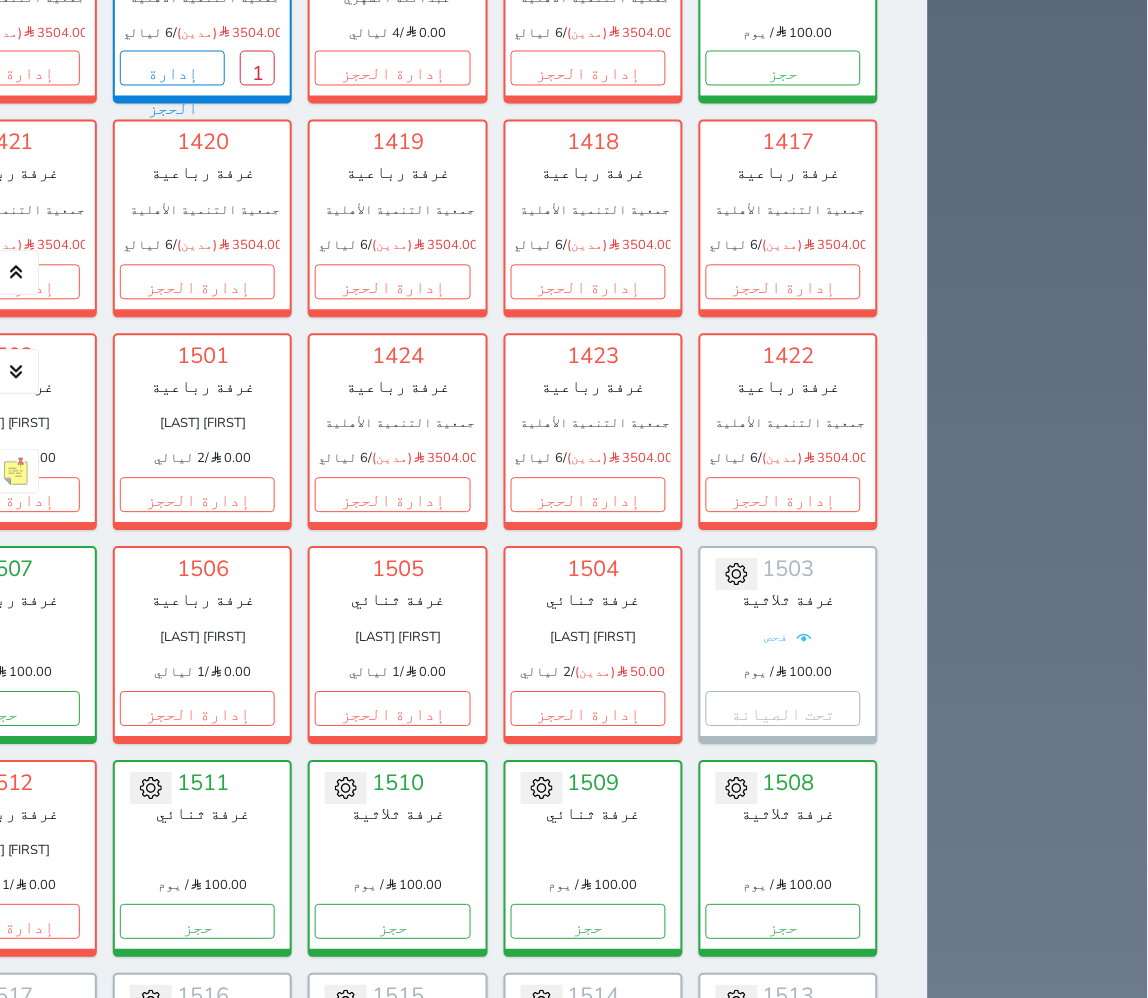 scroll, scrollTop: 1777, scrollLeft: 0, axis: vertical 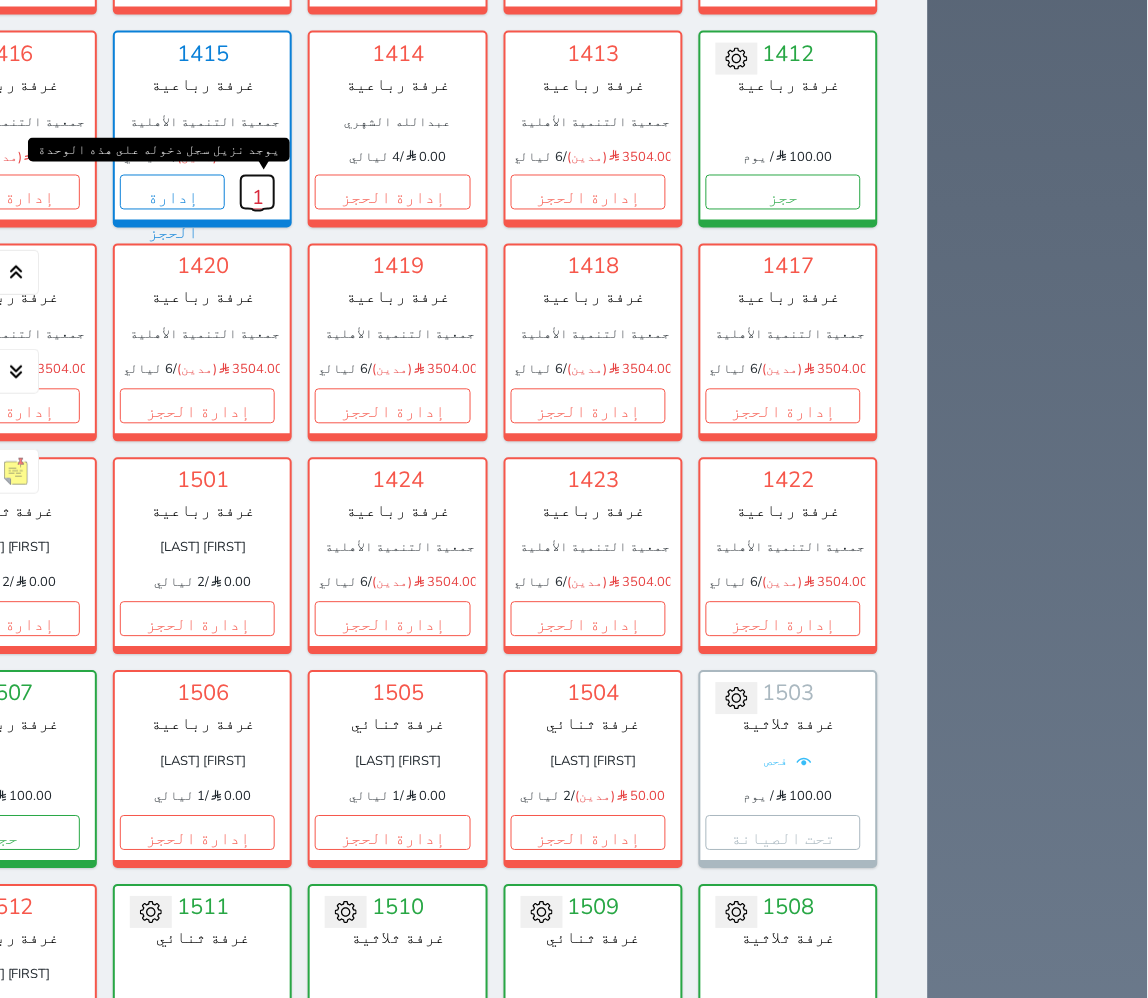 click on "1" at bounding box center [257, 192] 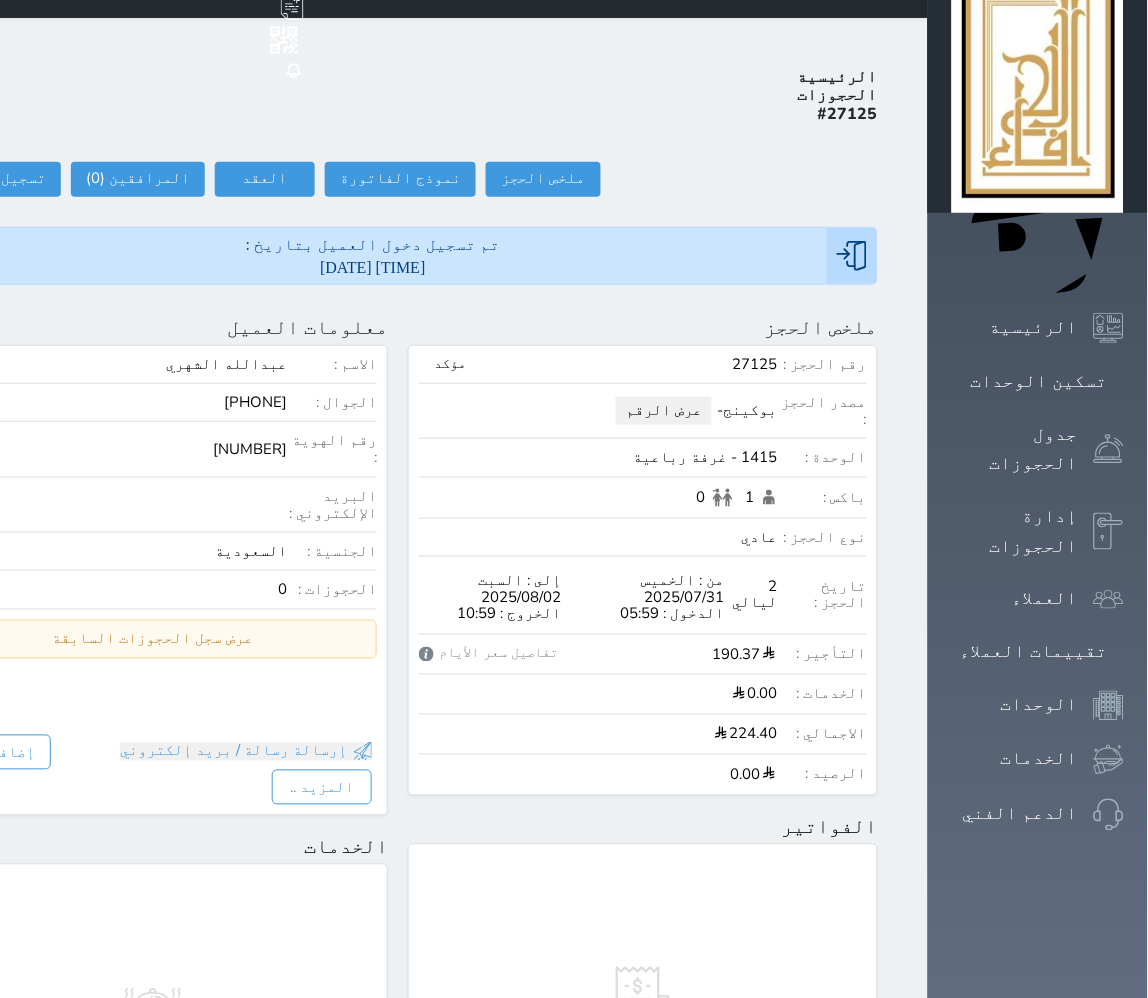 scroll, scrollTop: 0, scrollLeft: 0, axis: both 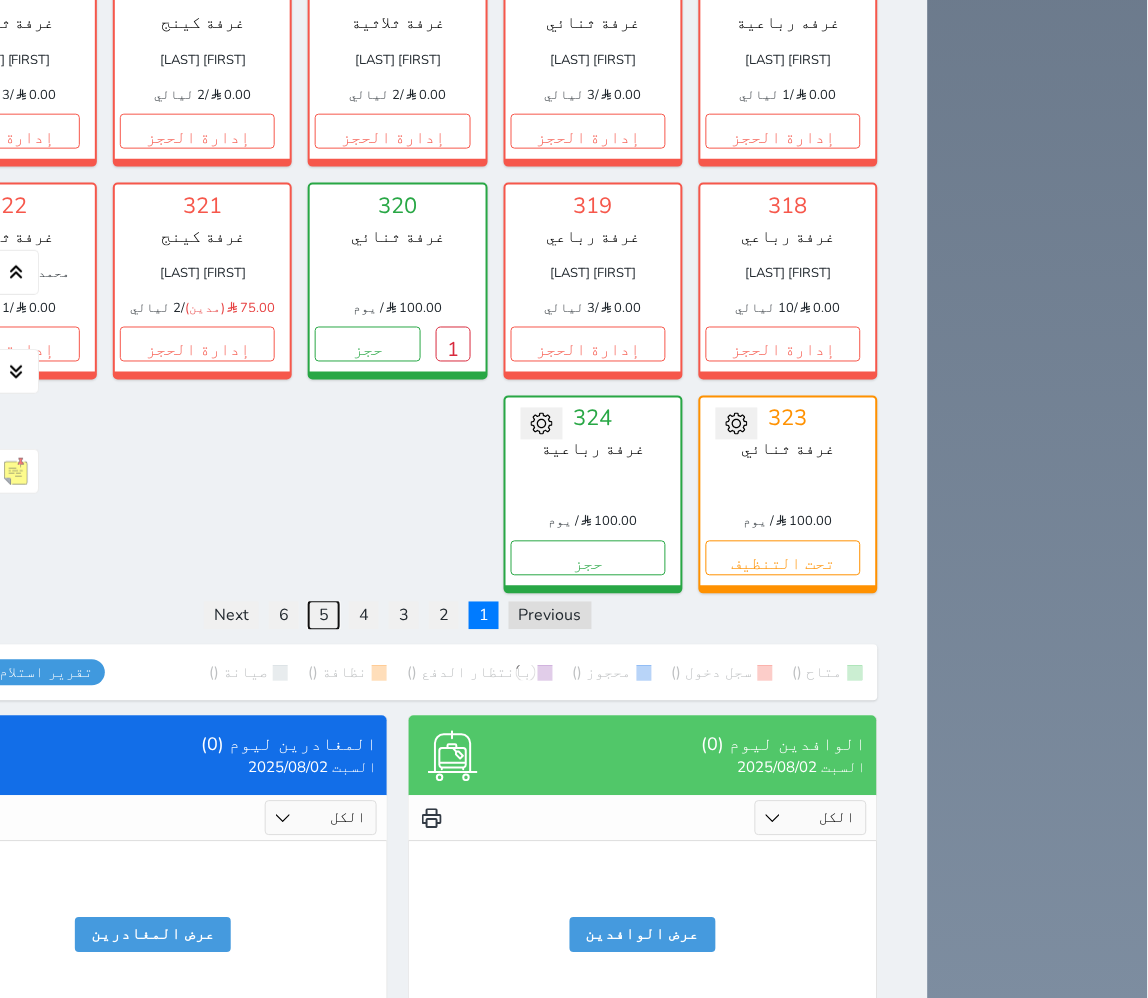 click on "5" at bounding box center [324, 616] 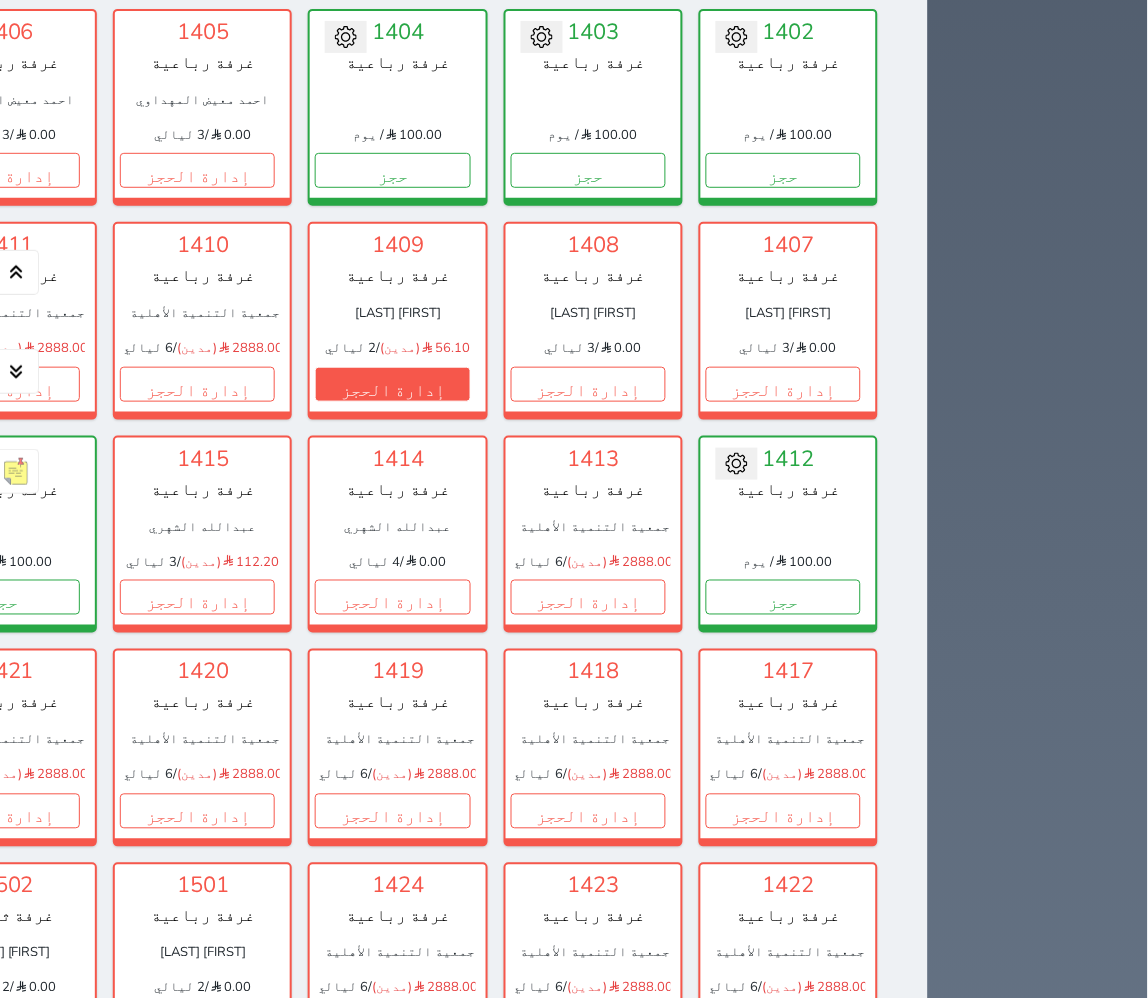 scroll, scrollTop: 1333, scrollLeft: 0, axis: vertical 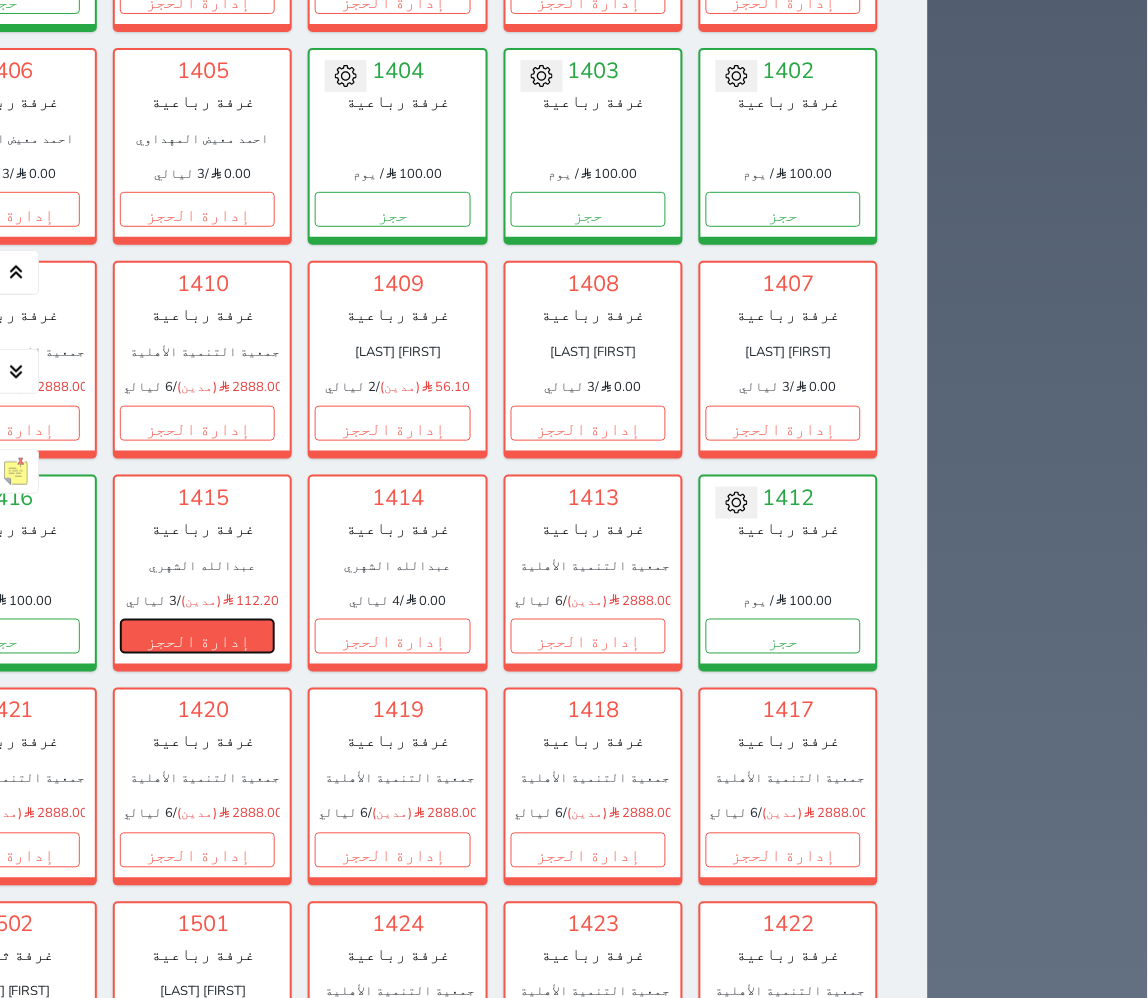 click on "إدارة الحجز" at bounding box center (197, 636) 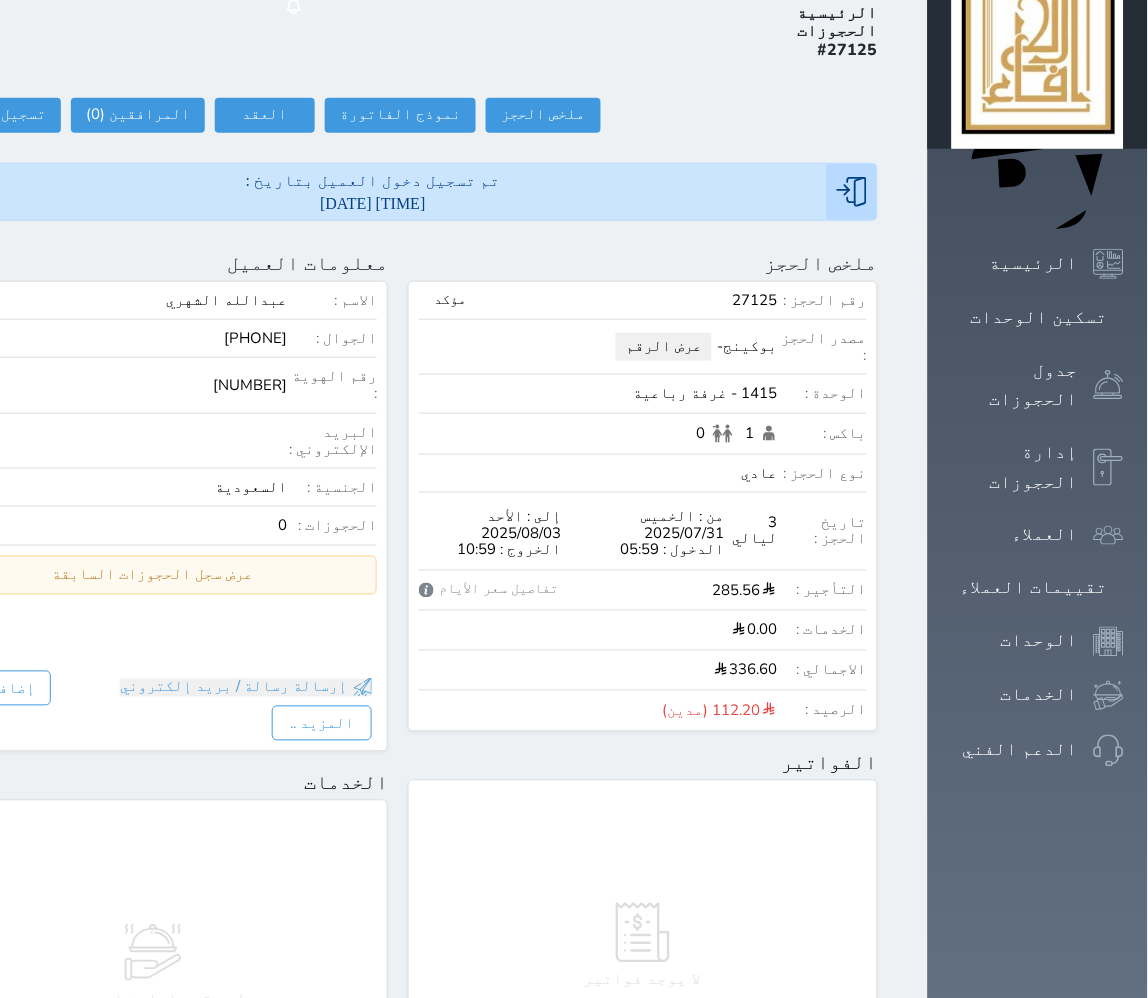 scroll, scrollTop: 0, scrollLeft: 0, axis: both 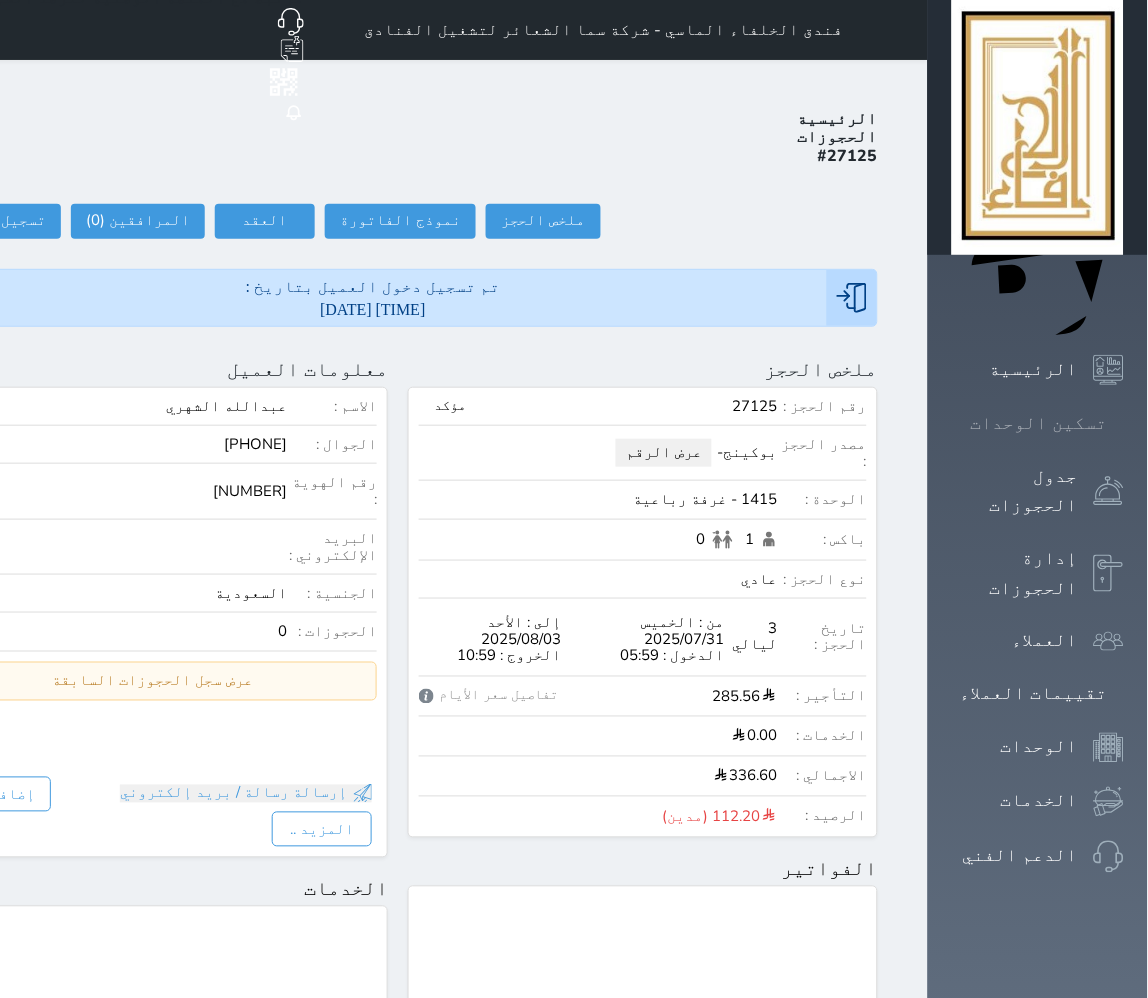 click on "تسكين الوحدات" at bounding box center (1038, 423) 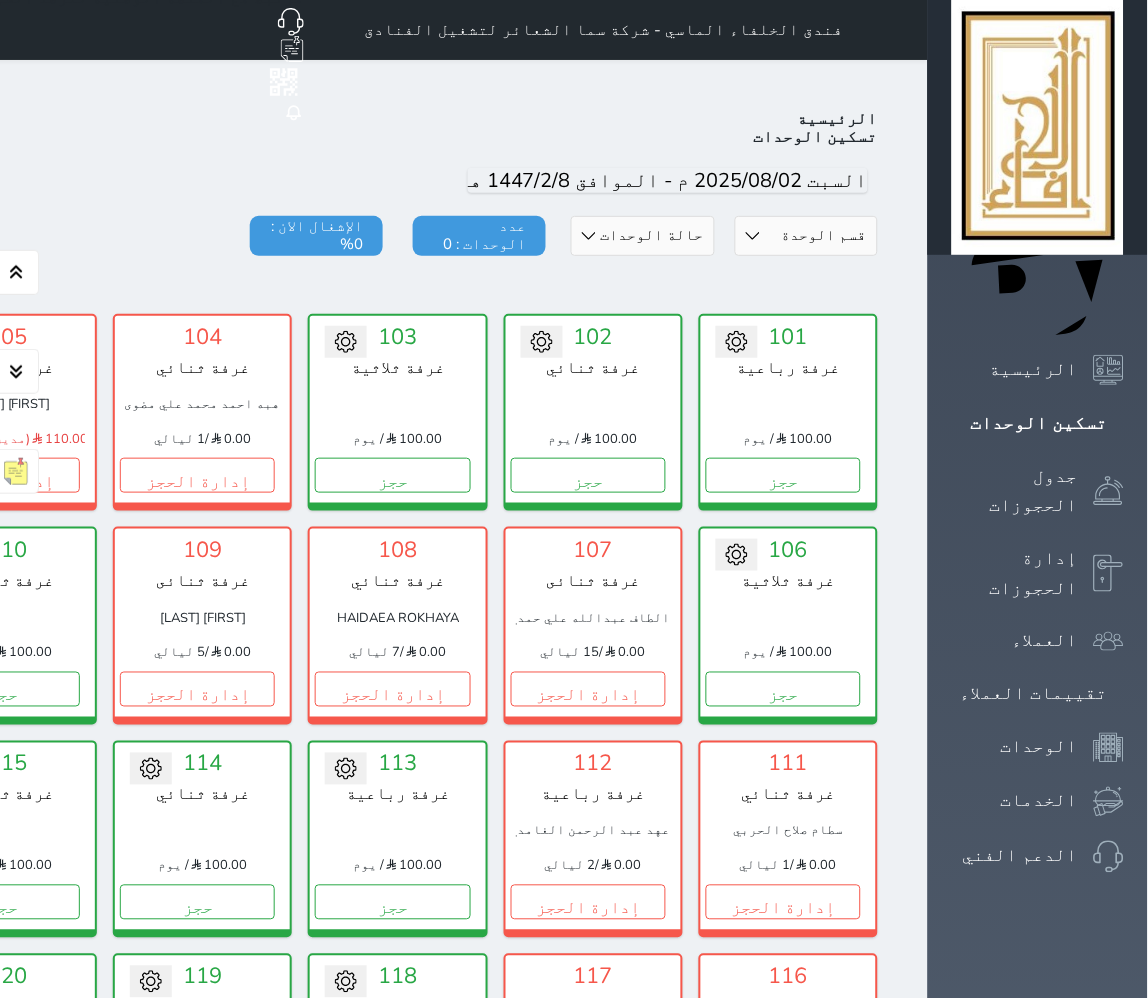 click on "قسم الوحدة   غرفه رباعية سرير كينج غرفة ثلاثة غرفة ثنائي" at bounding box center [806, 236] 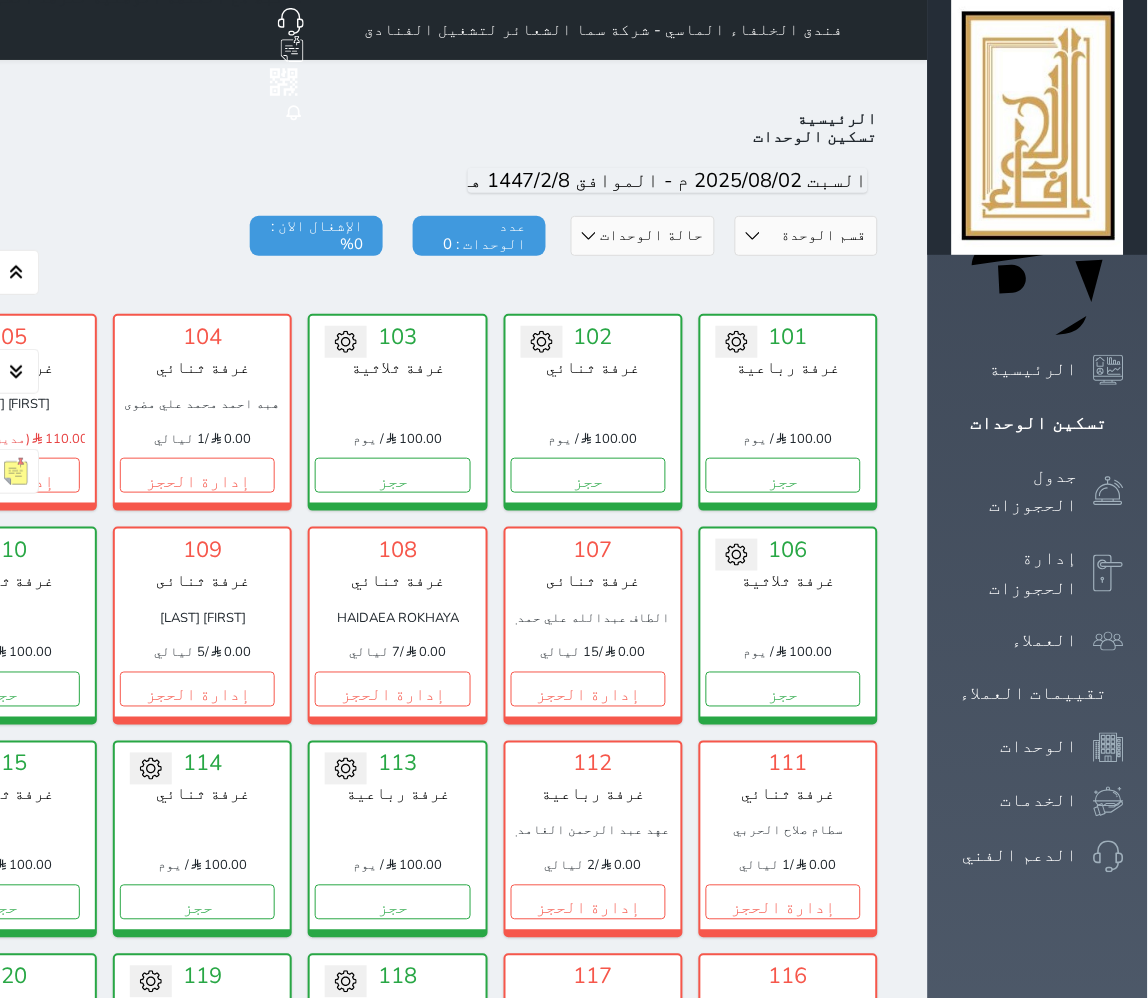 select on "39145630" 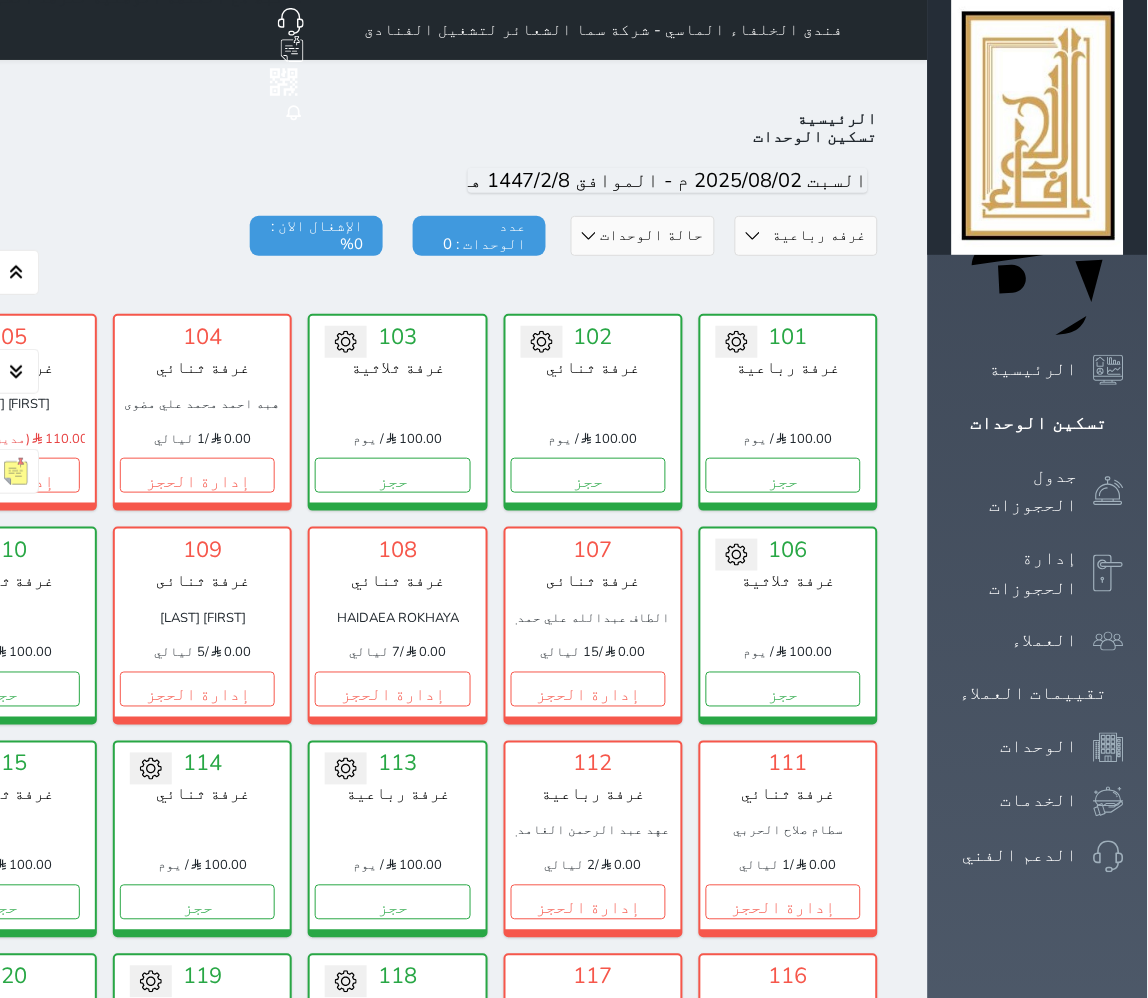 click on "قسم الوحدة   غرفه رباعية سرير كينج غرفة ثلاثة غرفة ثنائي" at bounding box center (806, 236) 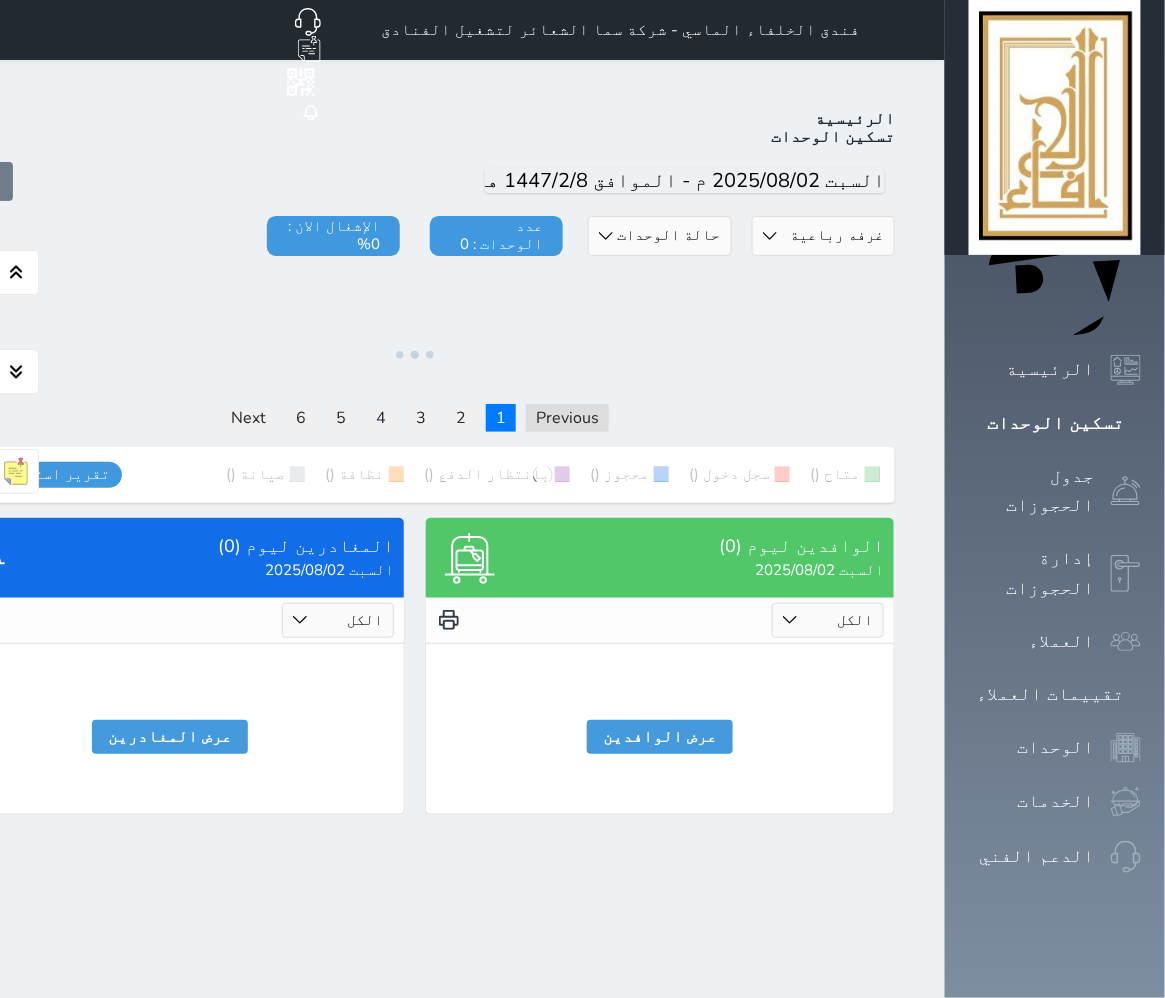 click on "حالة الوحدات متاح تحت التنظيف تحت الصيانة سجل دخول  لم يتم تسجيل الدخول" at bounding box center [659, 236] 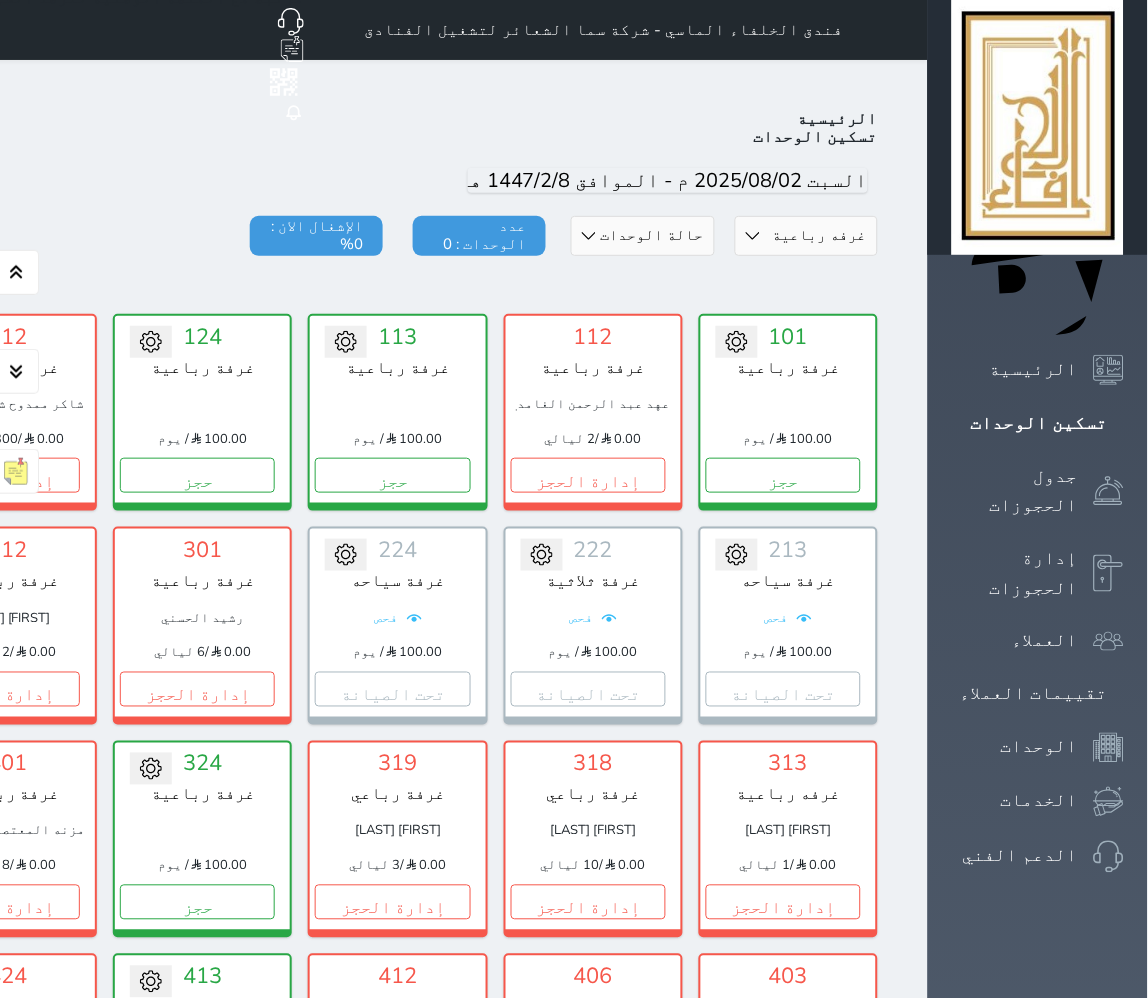 select on "1" 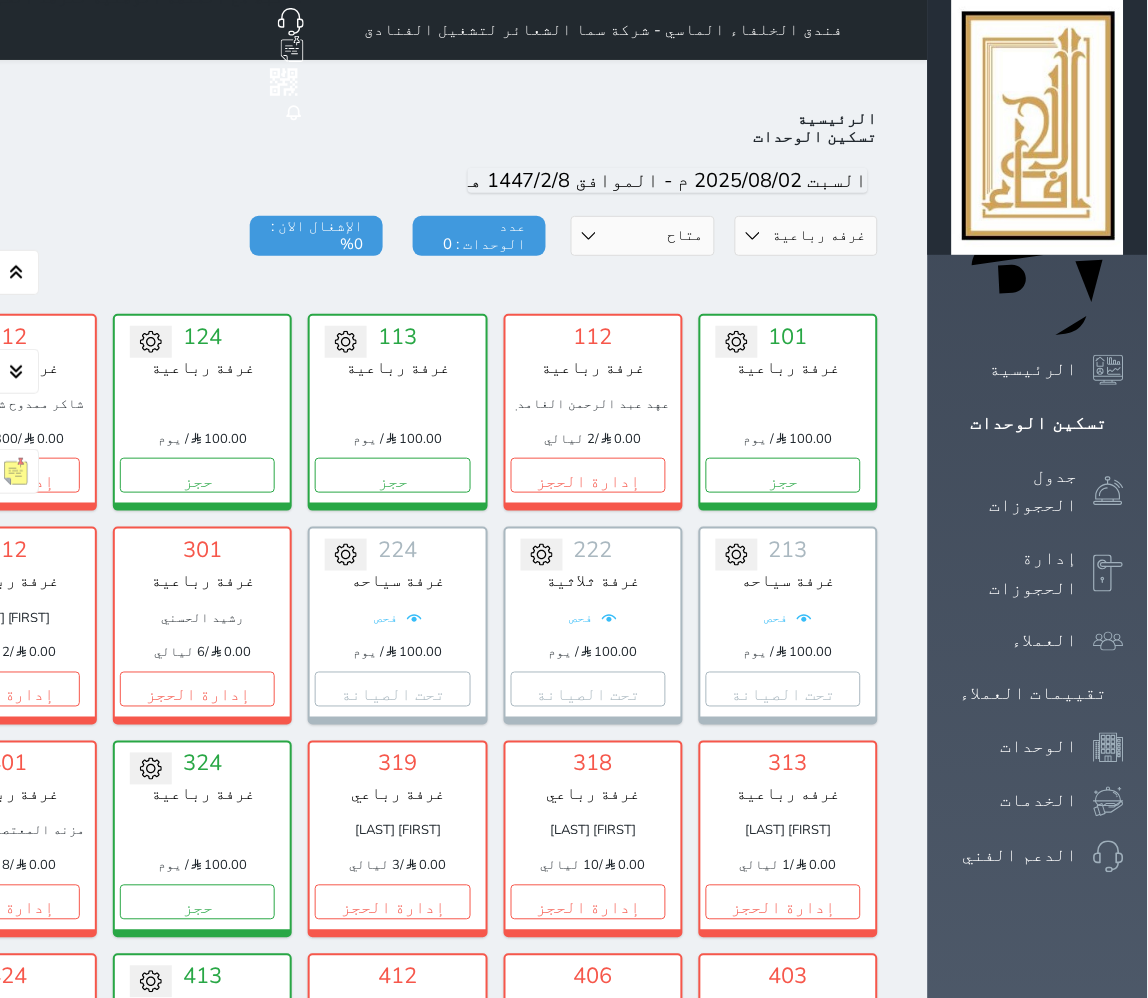 click on "حالة الوحدات متاح تحت التنظيف تحت الصيانة سجل دخول  لم يتم تسجيل الدخول" at bounding box center (642, 236) 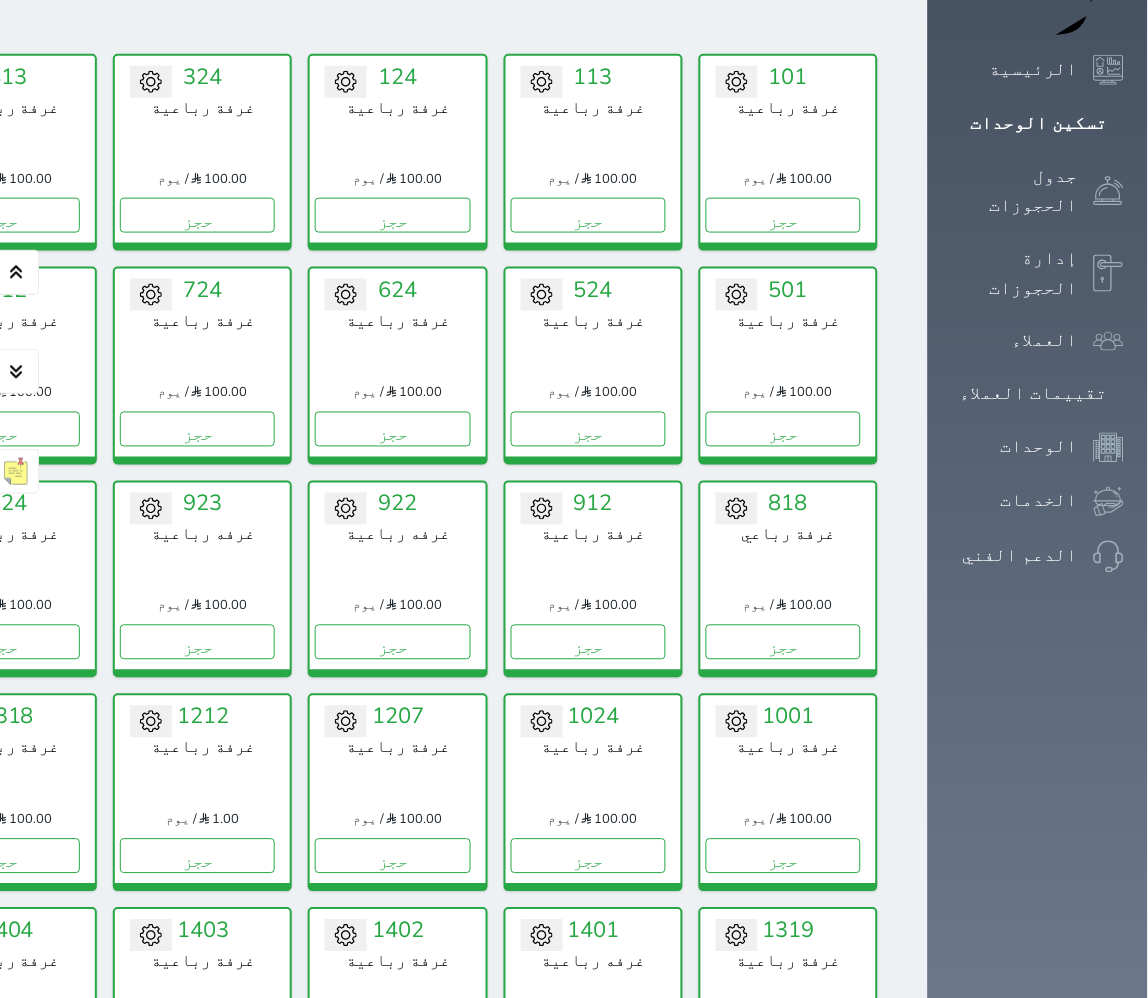 scroll, scrollTop: 0, scrollLeft: 0, axis: both 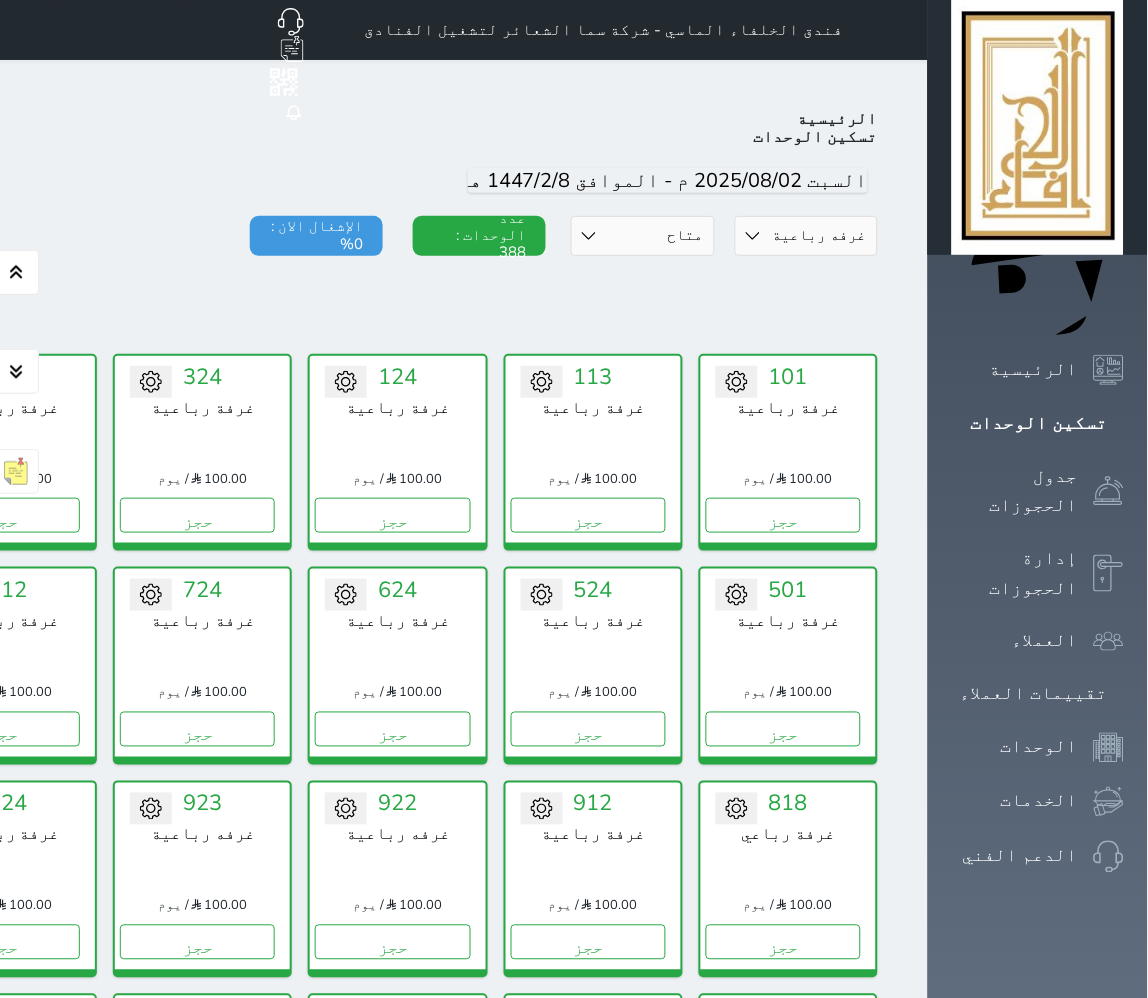 click on "قسم الوحدة   غرفه رباعية سرير كينج غرفة ثلاثة غرفة ثنائي" at bounding box center (806, 236) 